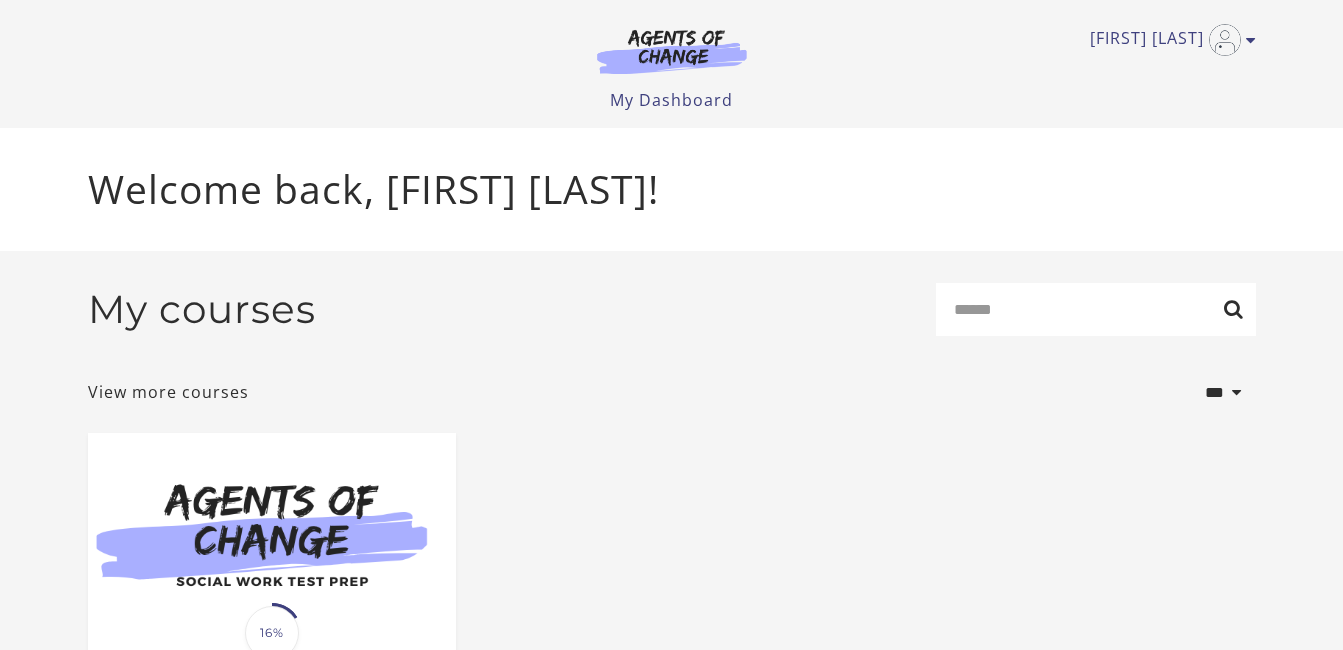 scroll, scrollTop: 0, scrollLeft: 0, axis: both 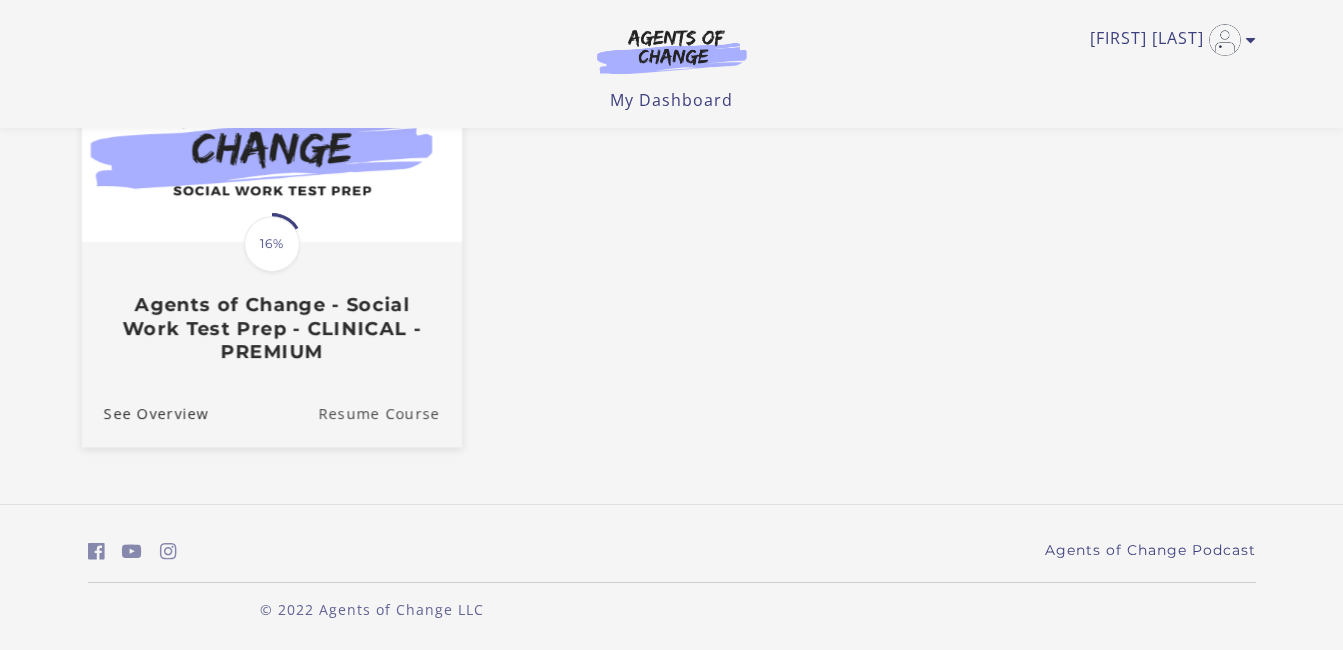 click on "Resume Course" at bounding box center [390, 412] 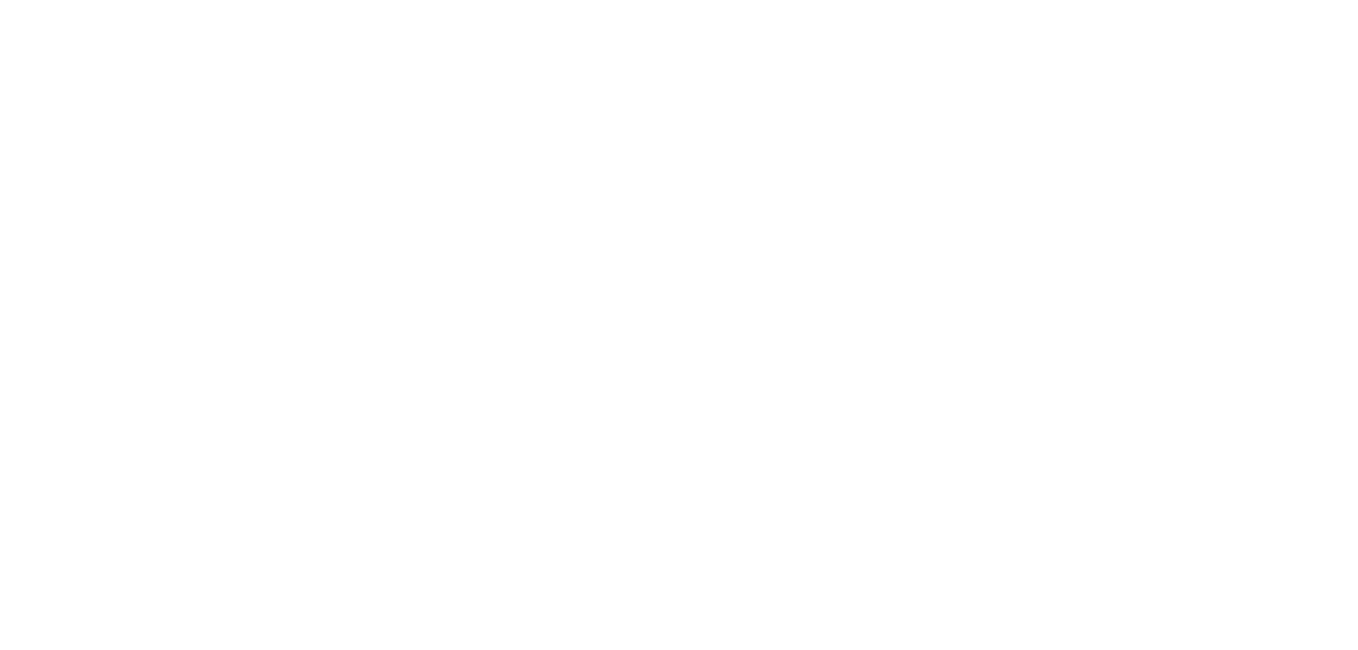scroll, scrollTop: 0, scrollLeft: 0, axis: both 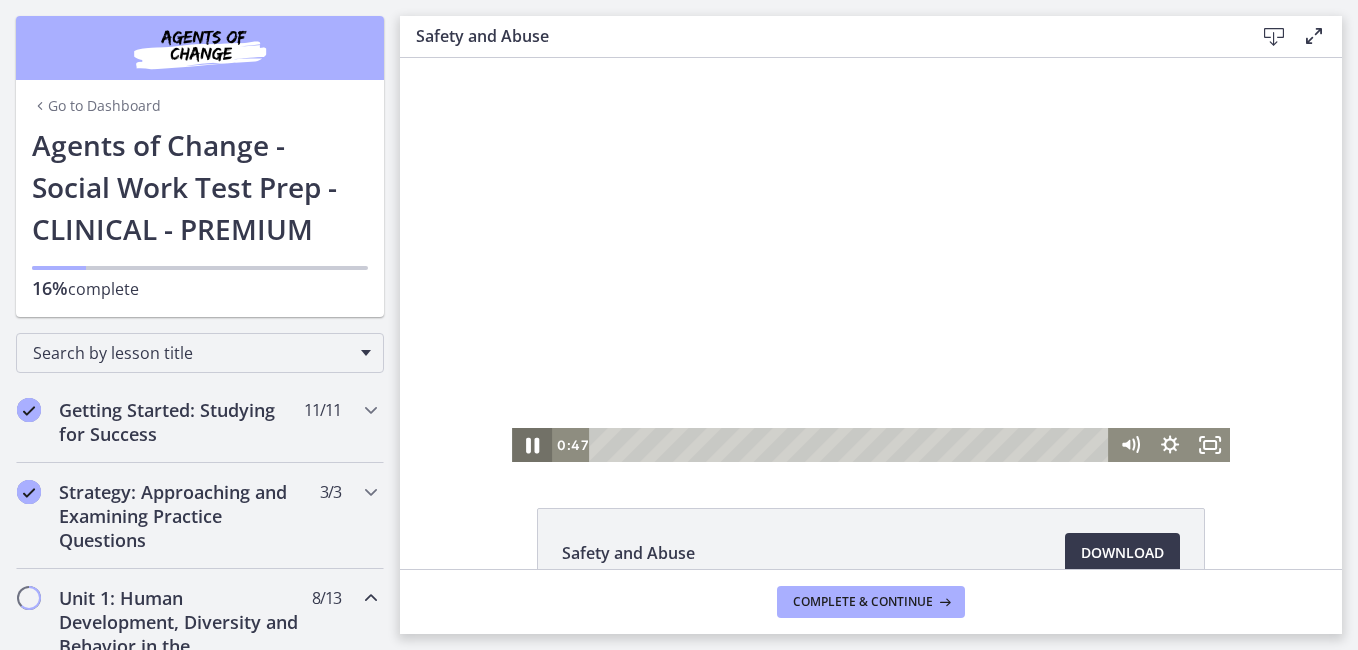 click 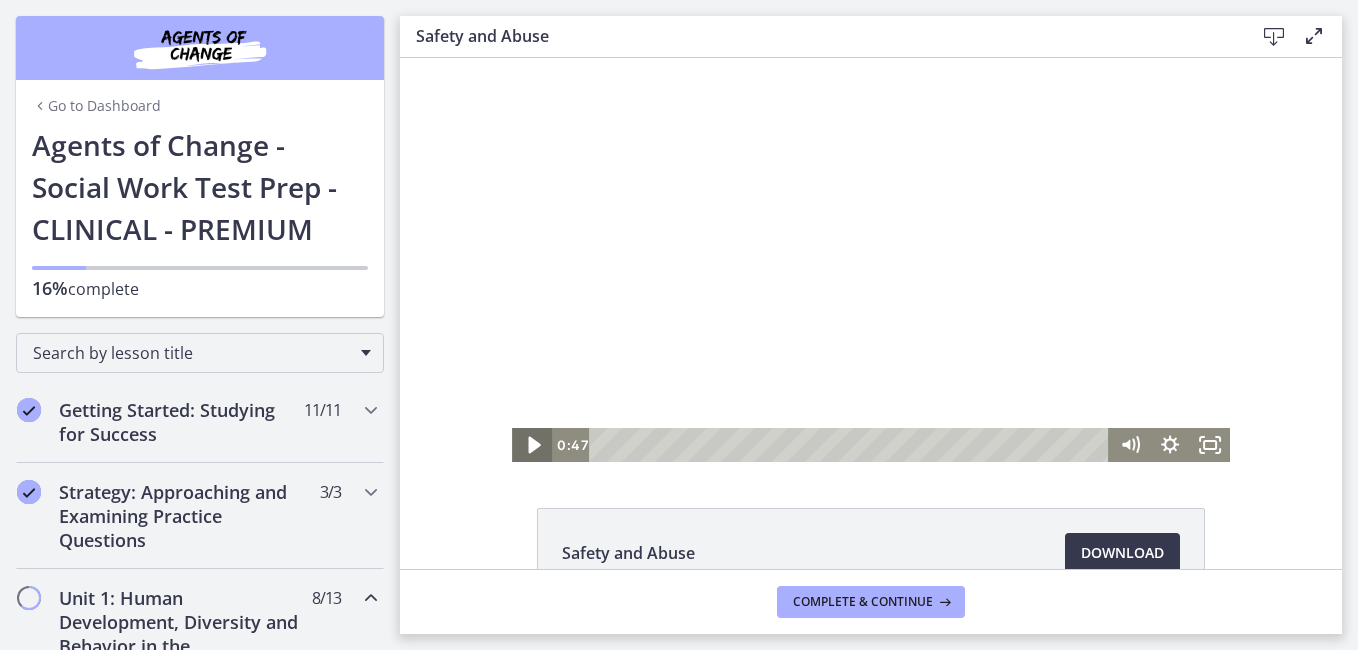 click 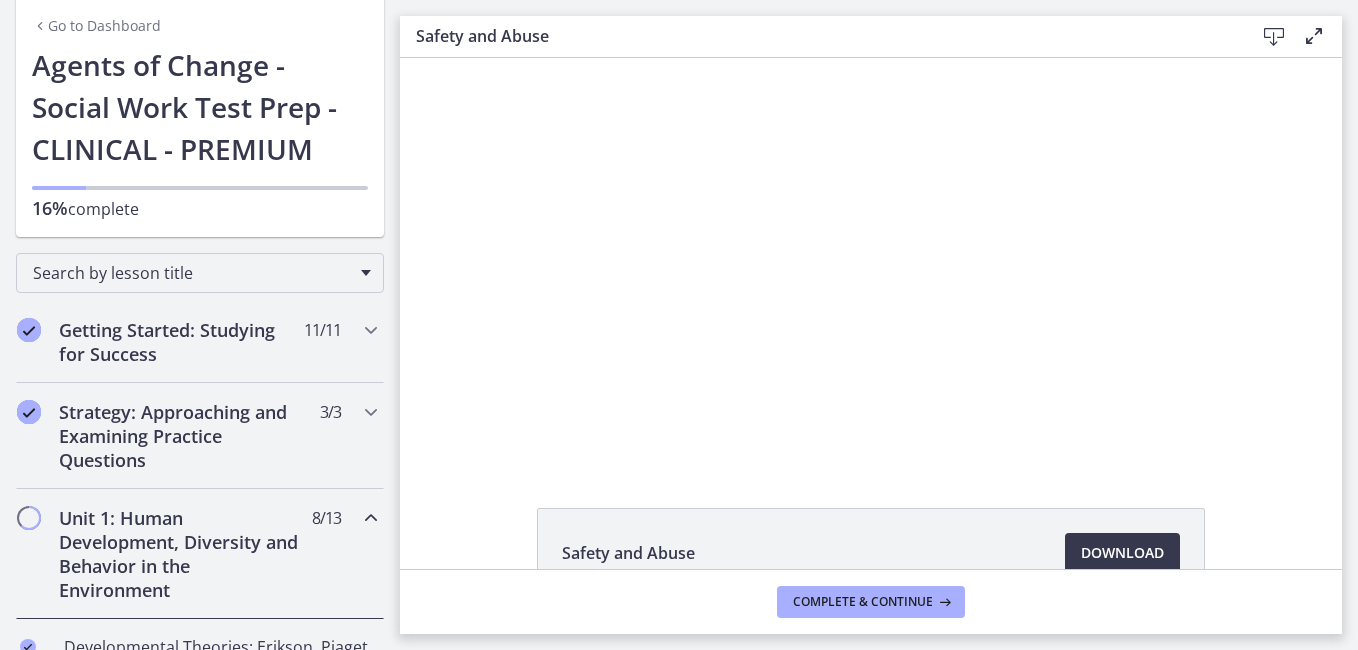 scroll, scrollTop: 120, scrollLeft: 0, axis: vertical 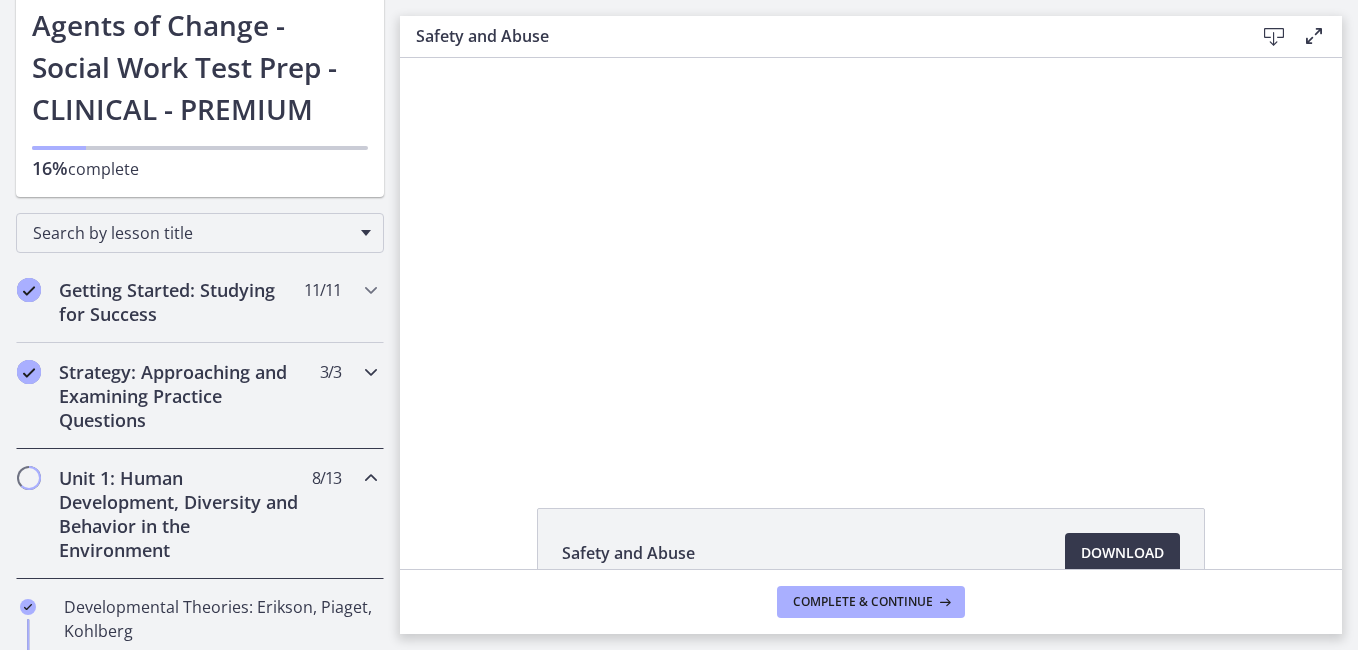 click at bounding box center [371, 372] 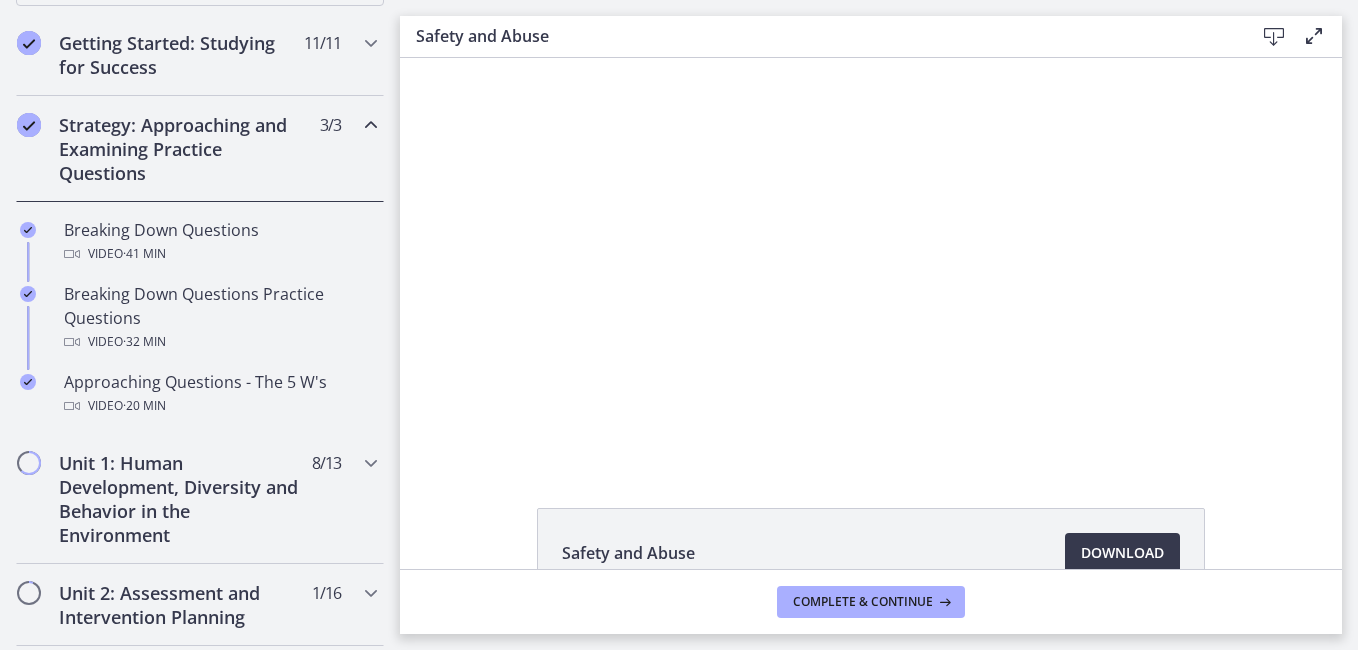 scroll, scrollTop: 334, scrollLeft: 0, axis: vertical 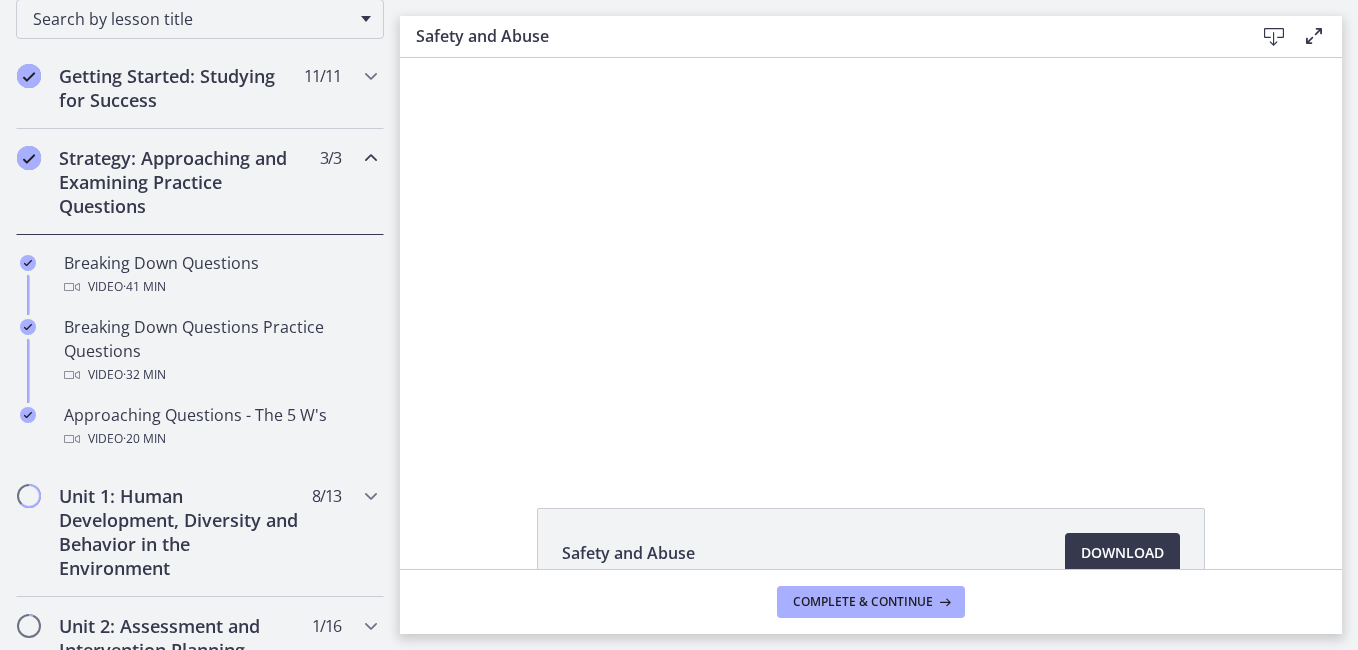 click at bounding box center (371, 158) 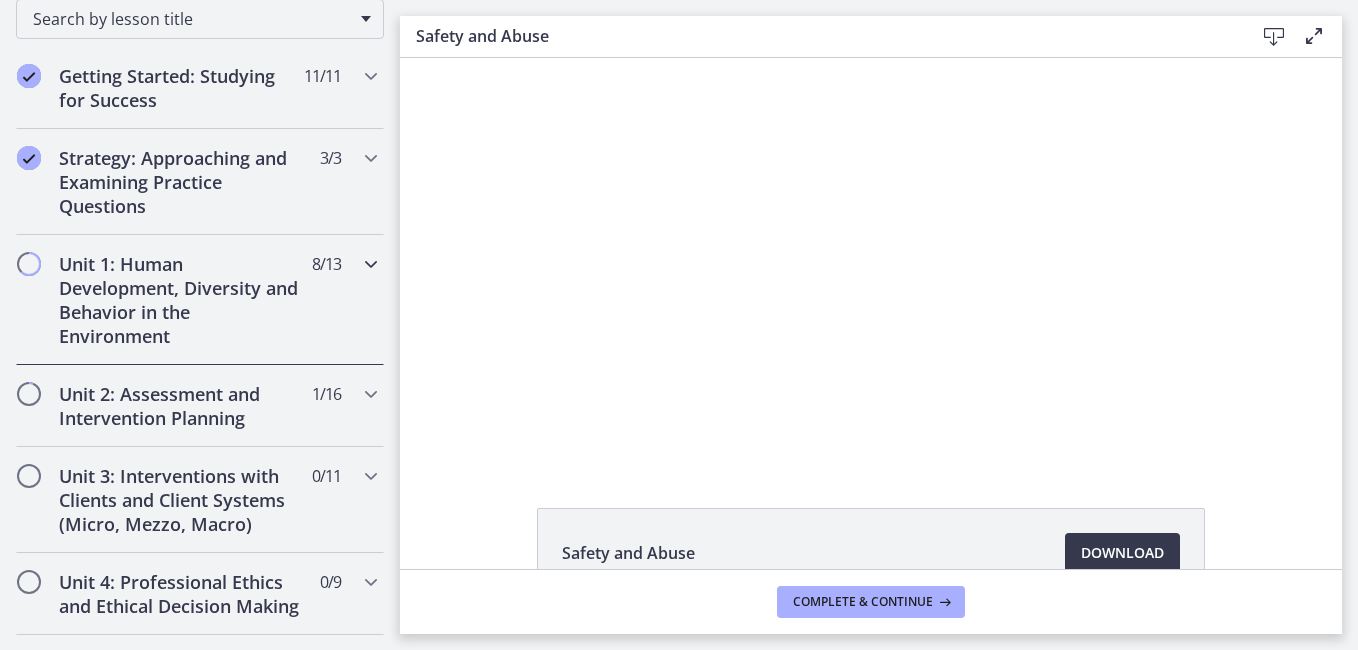 click at bounding box center [371, 264] 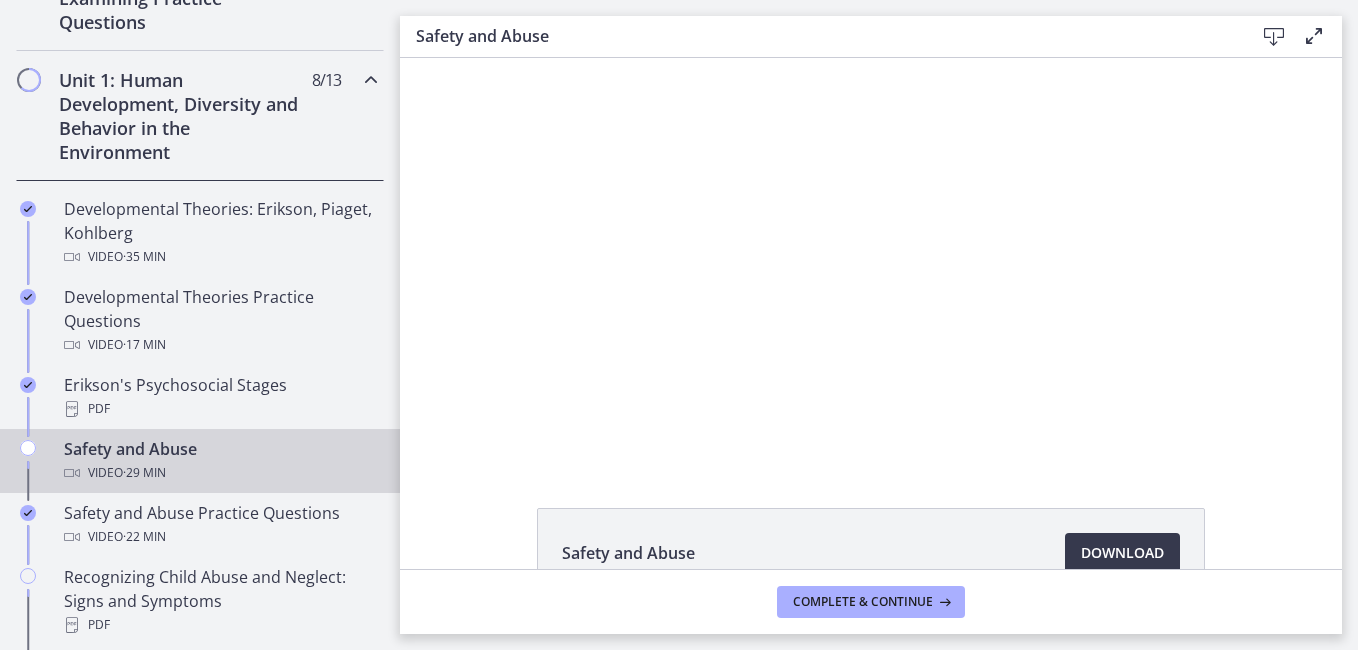 scroll, scrollTop: 468, scrollLeft: 0, axis: vertical 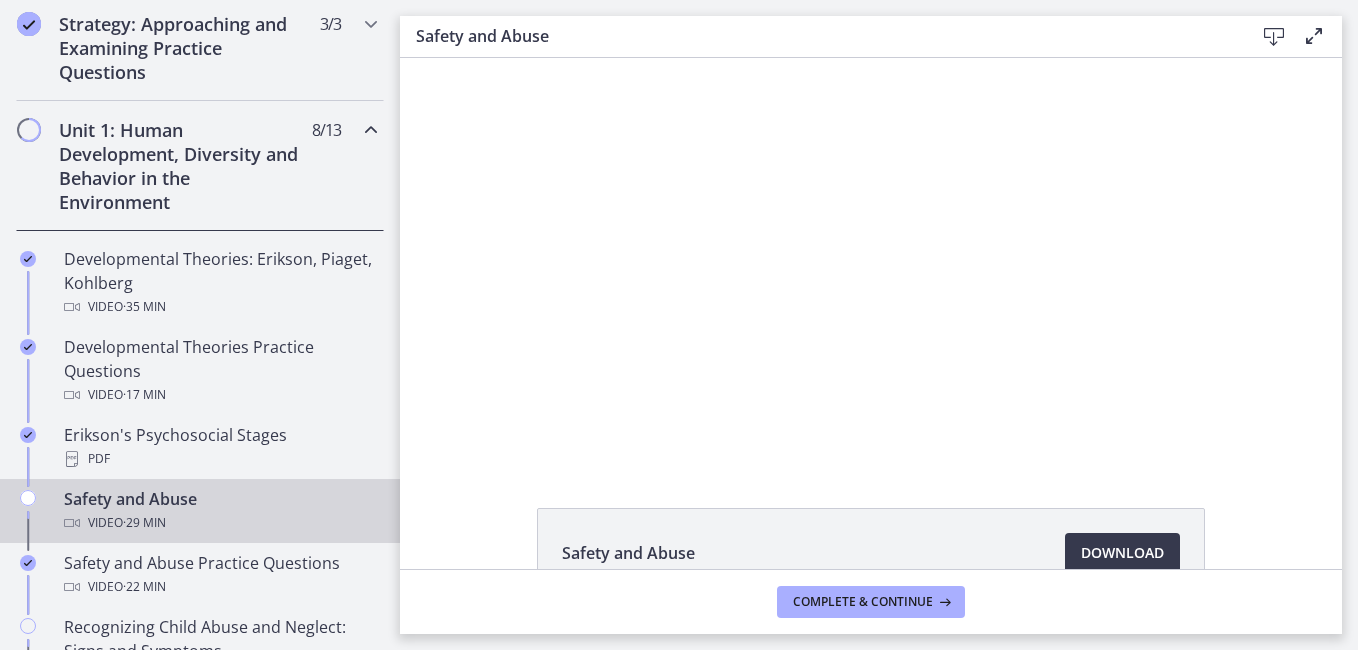 click at bounding box center [371, 130] 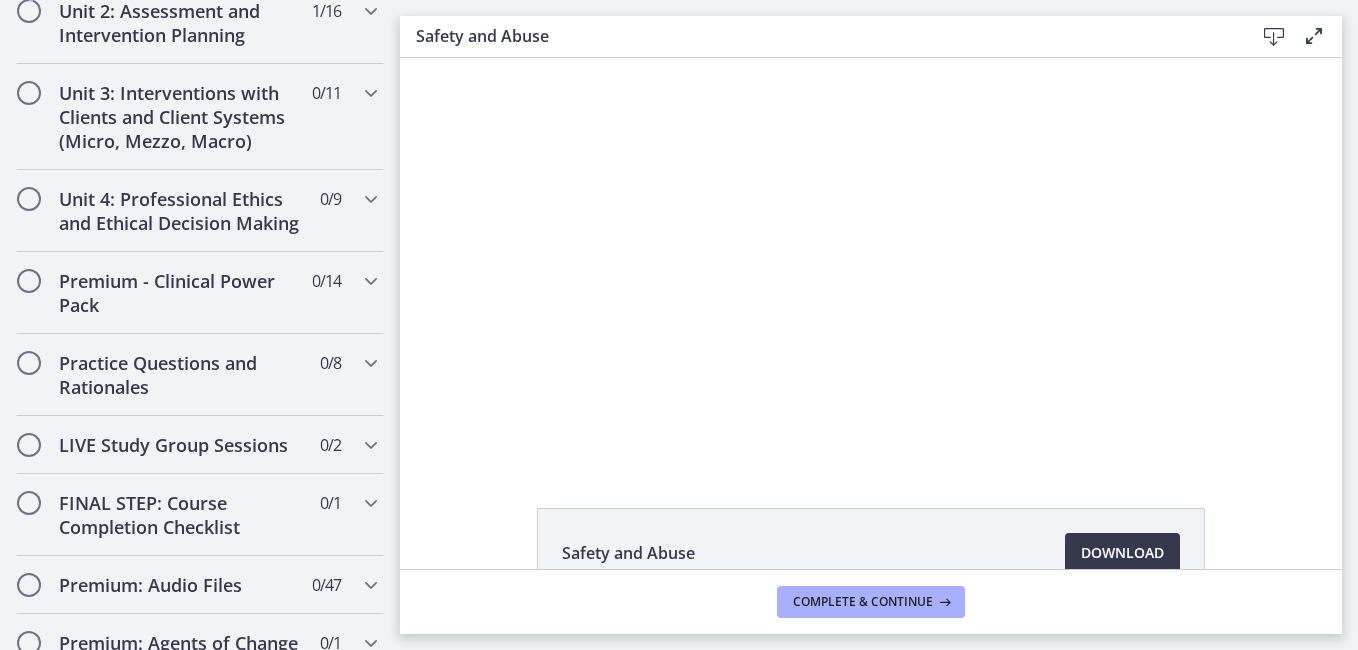 scroll, scrollTop: 720, scrollLeft: 0, axis: vertical 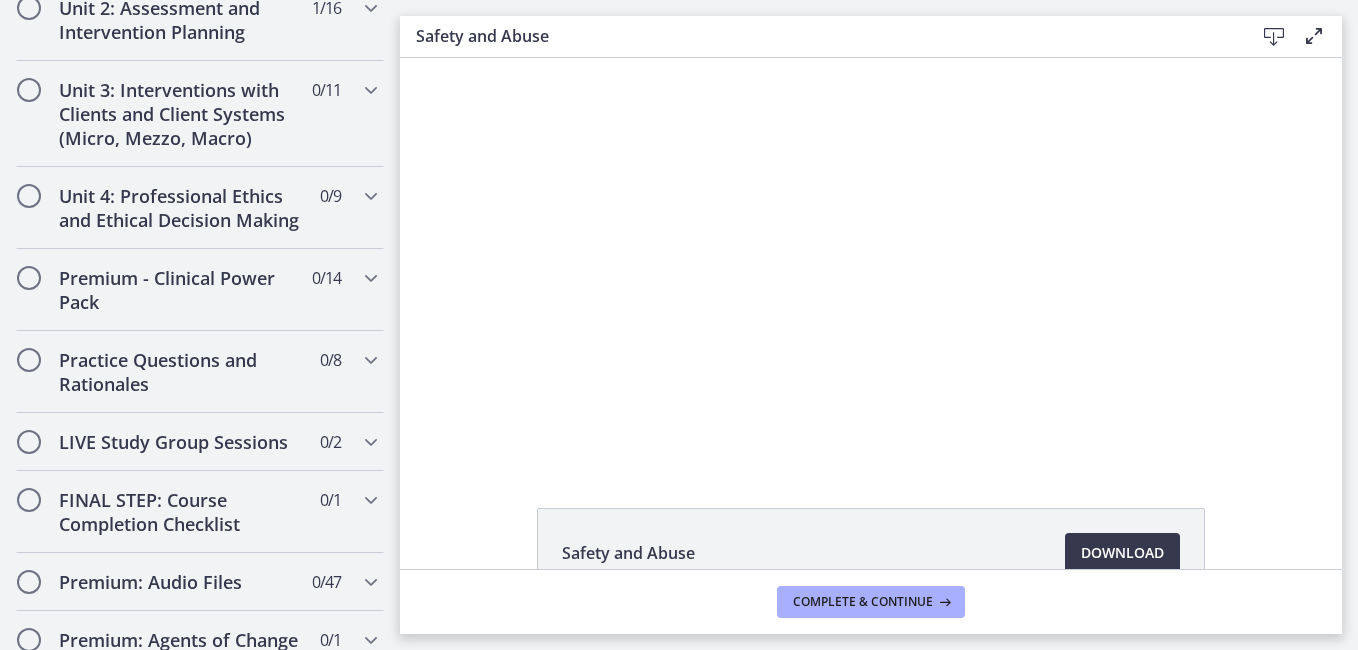 drag, startPoint x: 393, startPoint y: 215, endPoint x: 14, endPoint y: 245, distance: 380.1855 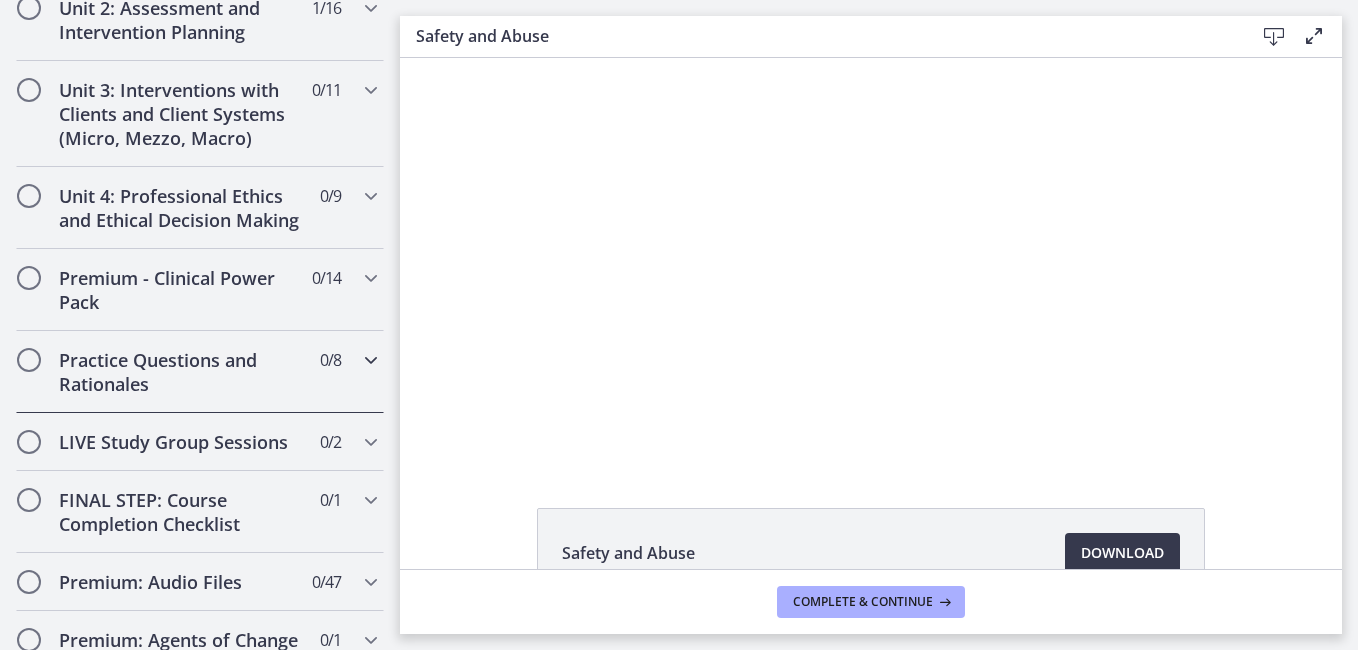 click at bounding box center (371, 360) 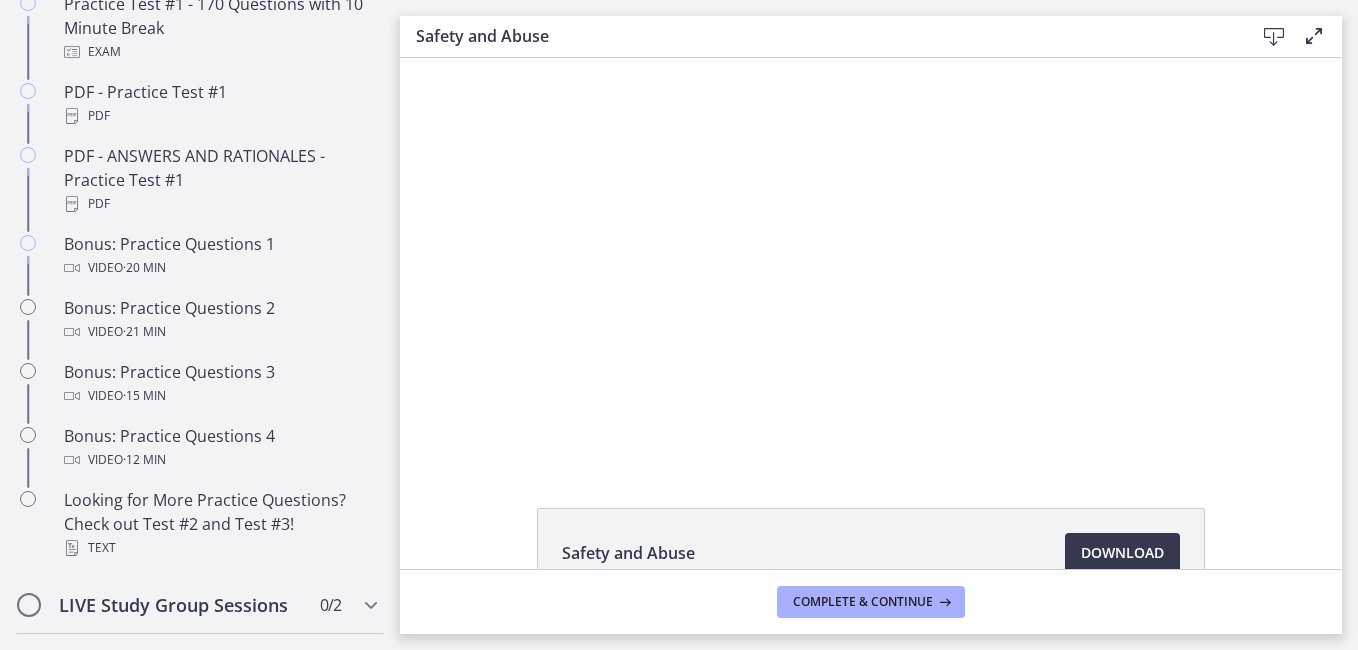 scroll, scrollTop: 1161, scrollLeft: 0, axis: vertical 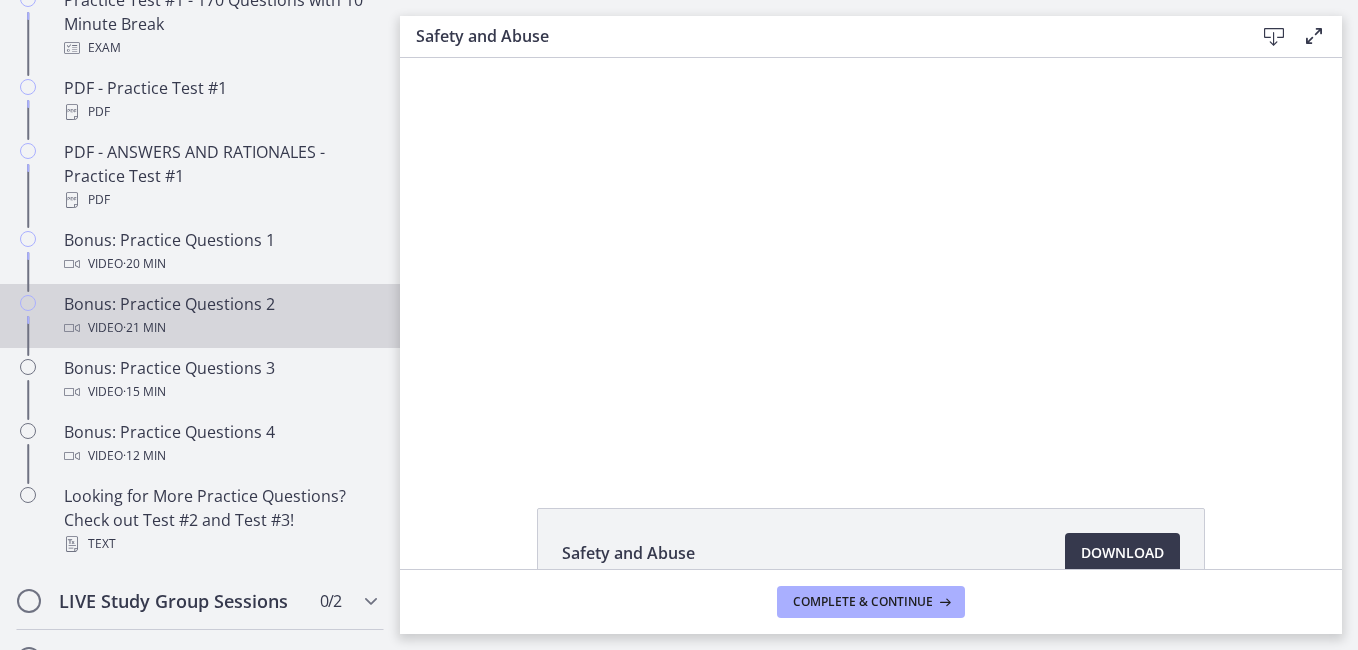 click on "·  21 min" at bounding box center (144, 328) 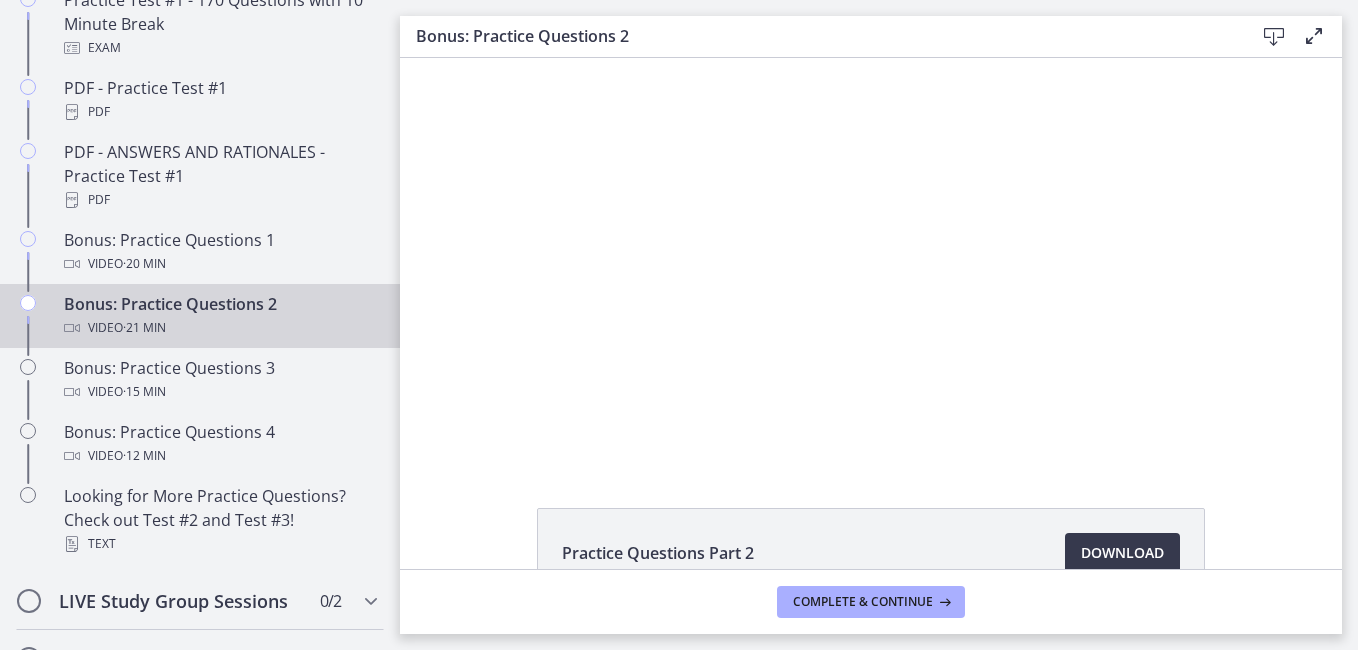 scroll, scrollTop: 0, scrollLeft: 0, axis: both 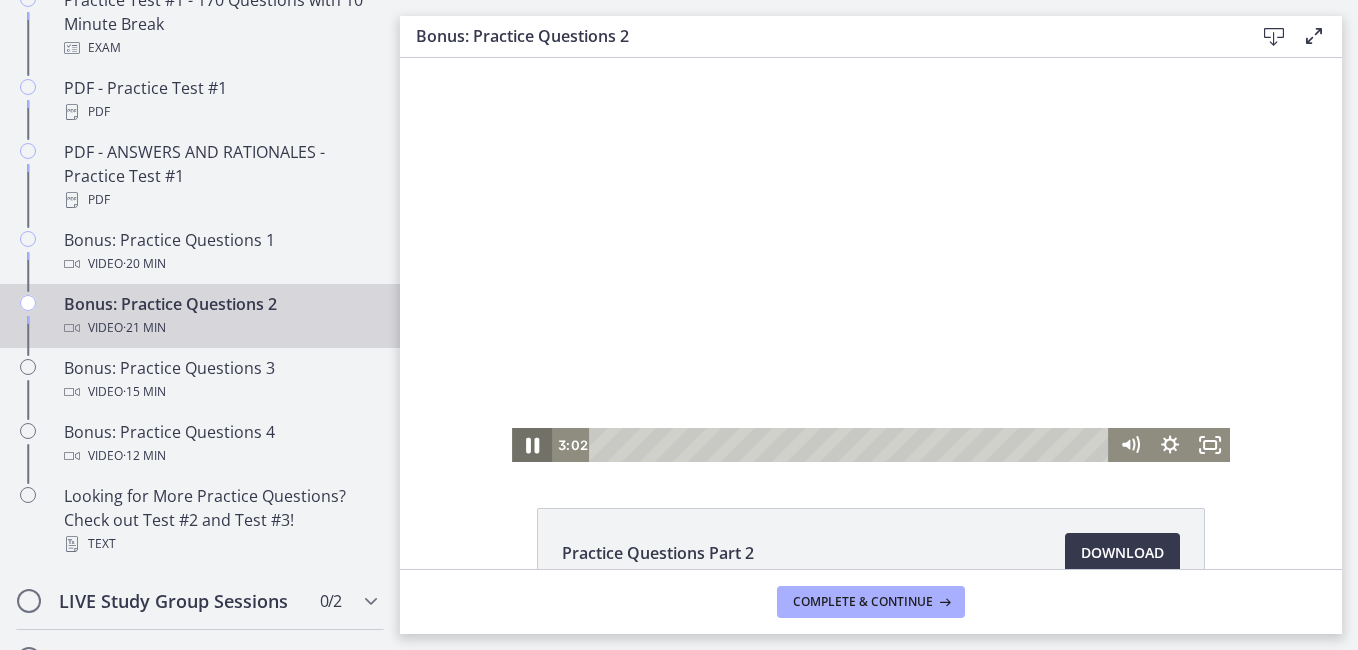 click 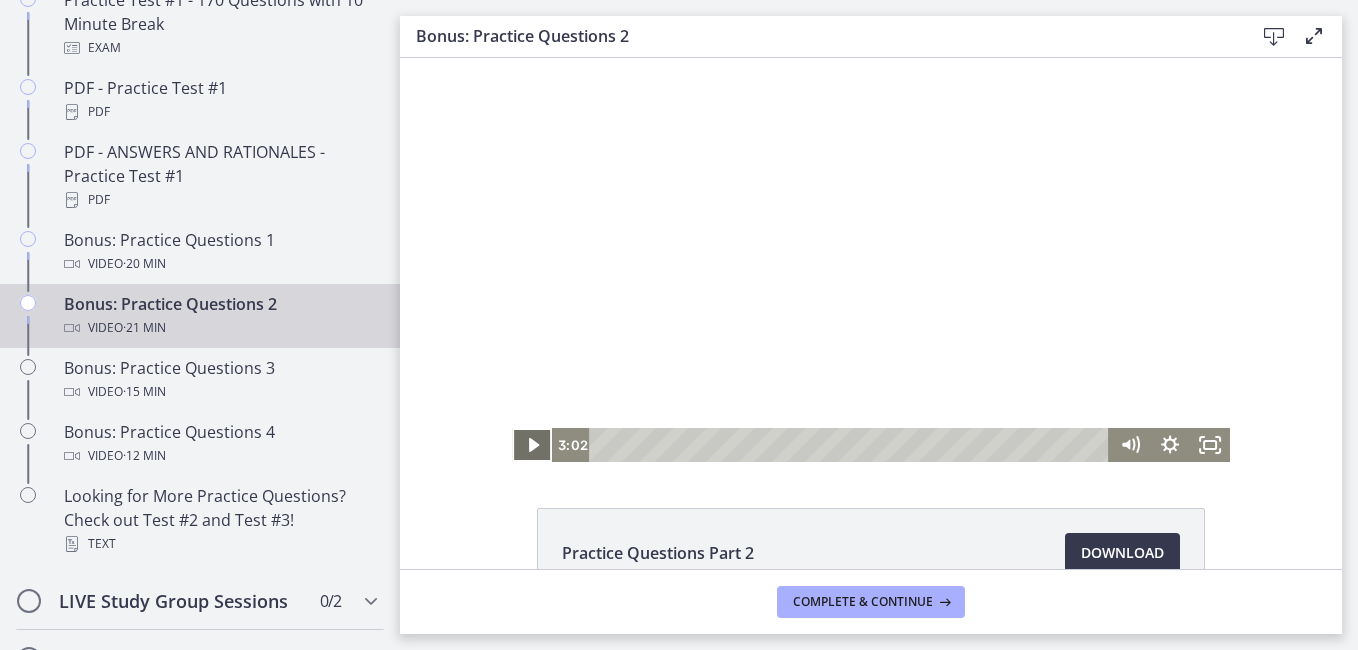 click 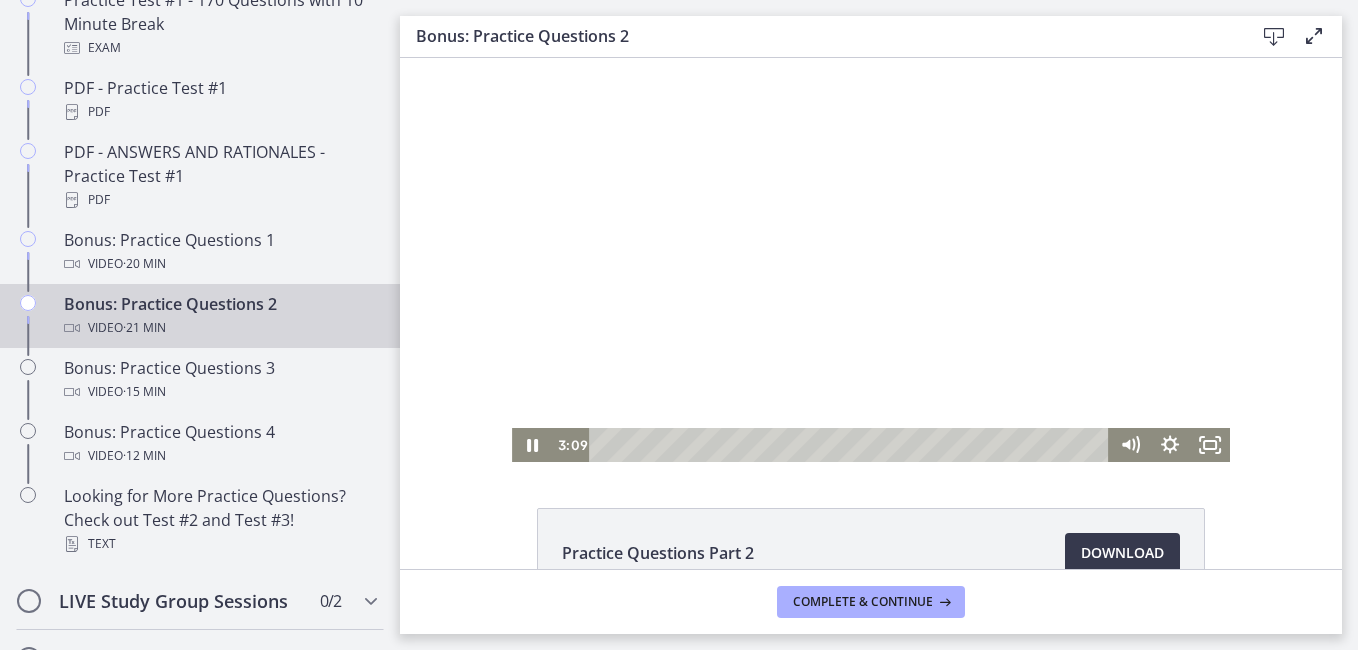 click on "Click for sound
@keyframes VOLUME_SMALL_WAVE_FLASH {
0% { opacity: 0; }
33% { opacity: 1; }
66% { opacity: 1; }
100% { opacity: 0; }
}
@keyframes VOLUME_LARGE_WAVE_FLASH {
0% { opacity: 0; }
33% { opacity: 1; }
66% { opacity: 1; }
100% { opacity: 0; }
}
.volume__small-wave {
animation: VOLUME_SMALL_WAVE_FLASH 2s infinite;
opacity: 0;
}
.volume__large-wave {
animation: VOLUME_LARGE_WAVE_FLASH 2s infinite .3s;
opacity: 0;
}
[TIME] [TIME]" at bounding box center [871, 260] 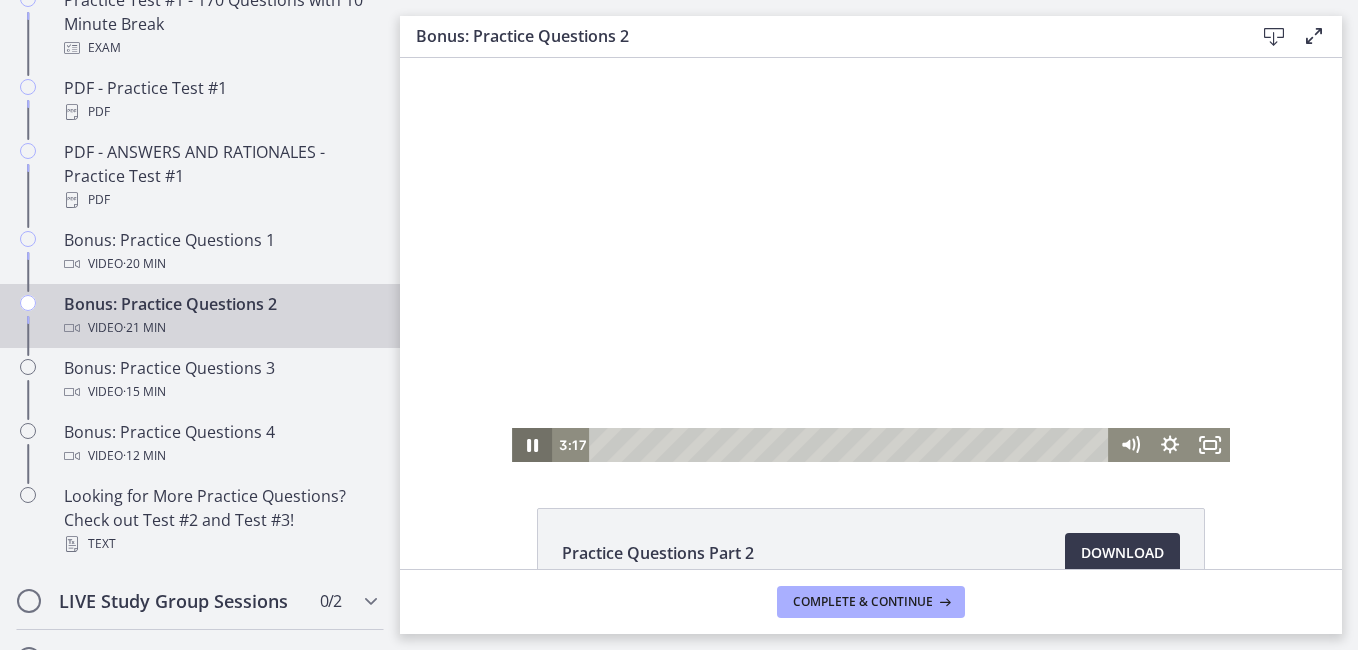 click 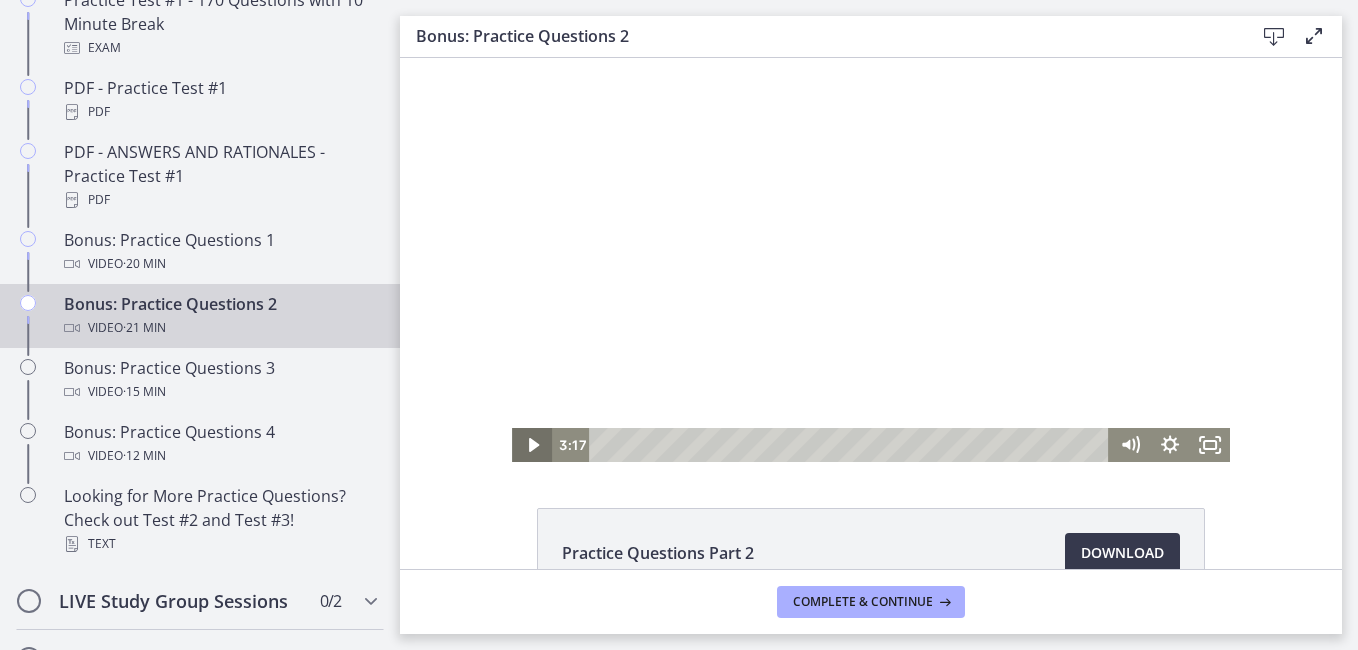 click 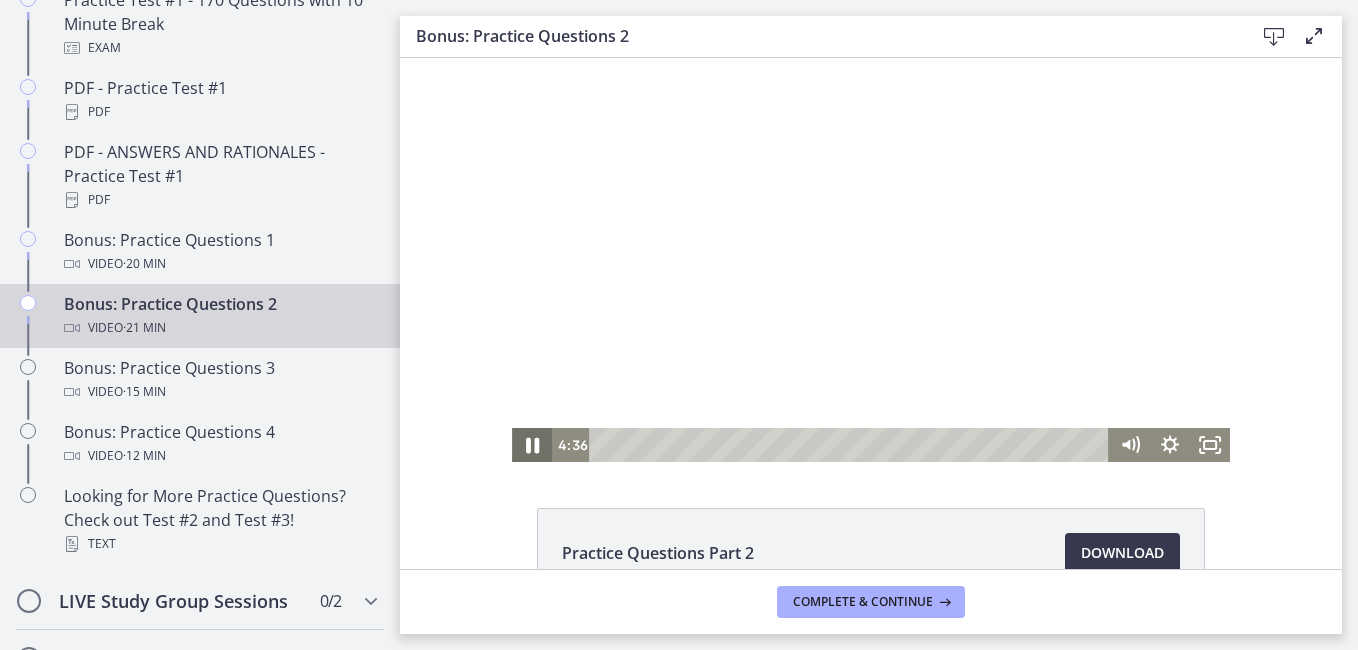click 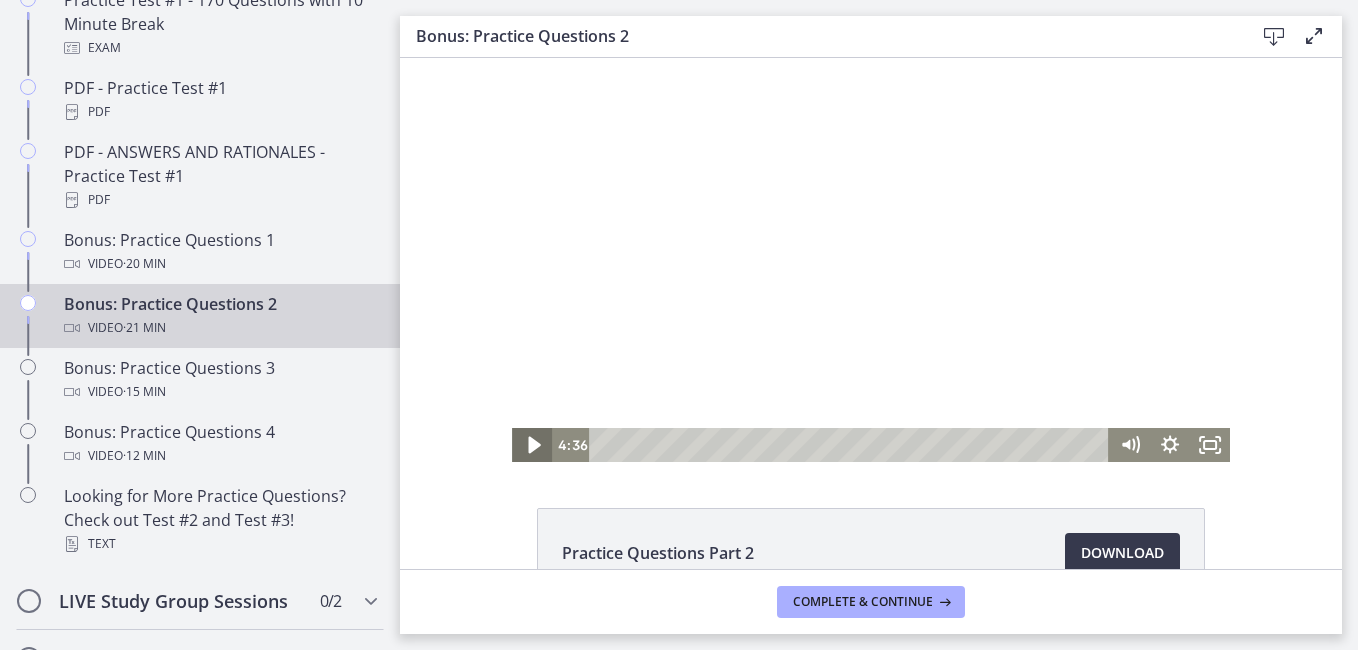 click 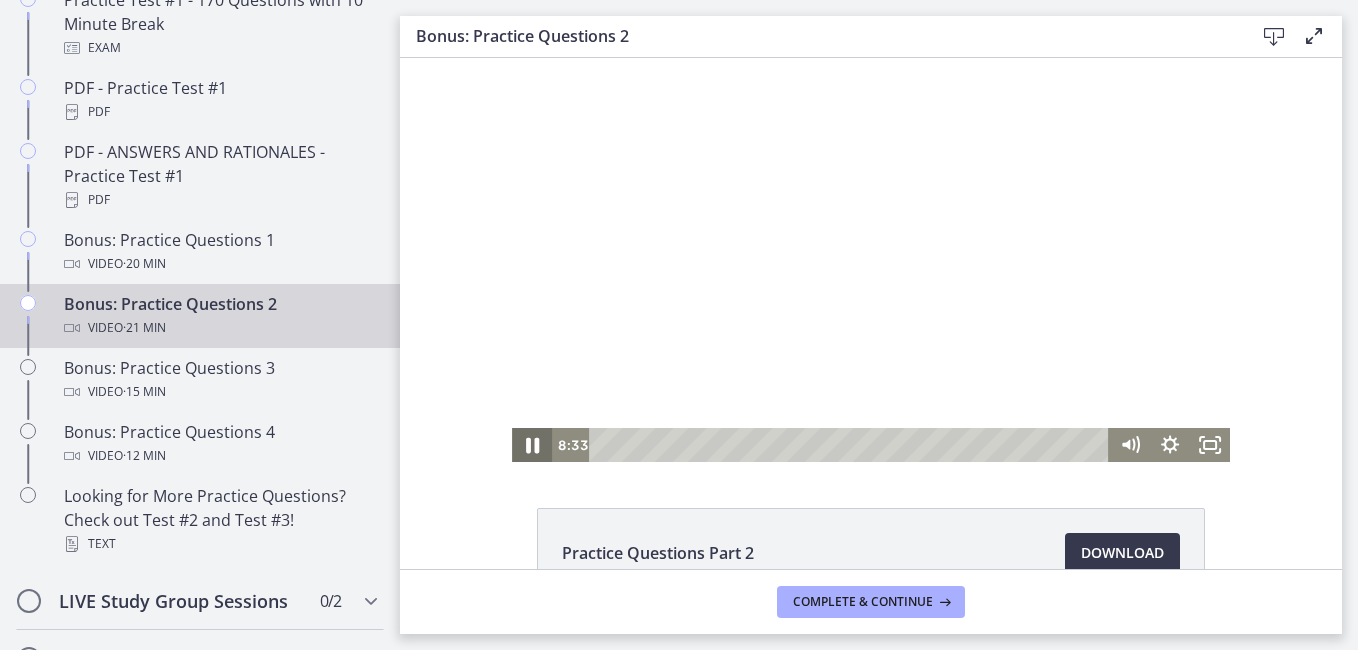 click 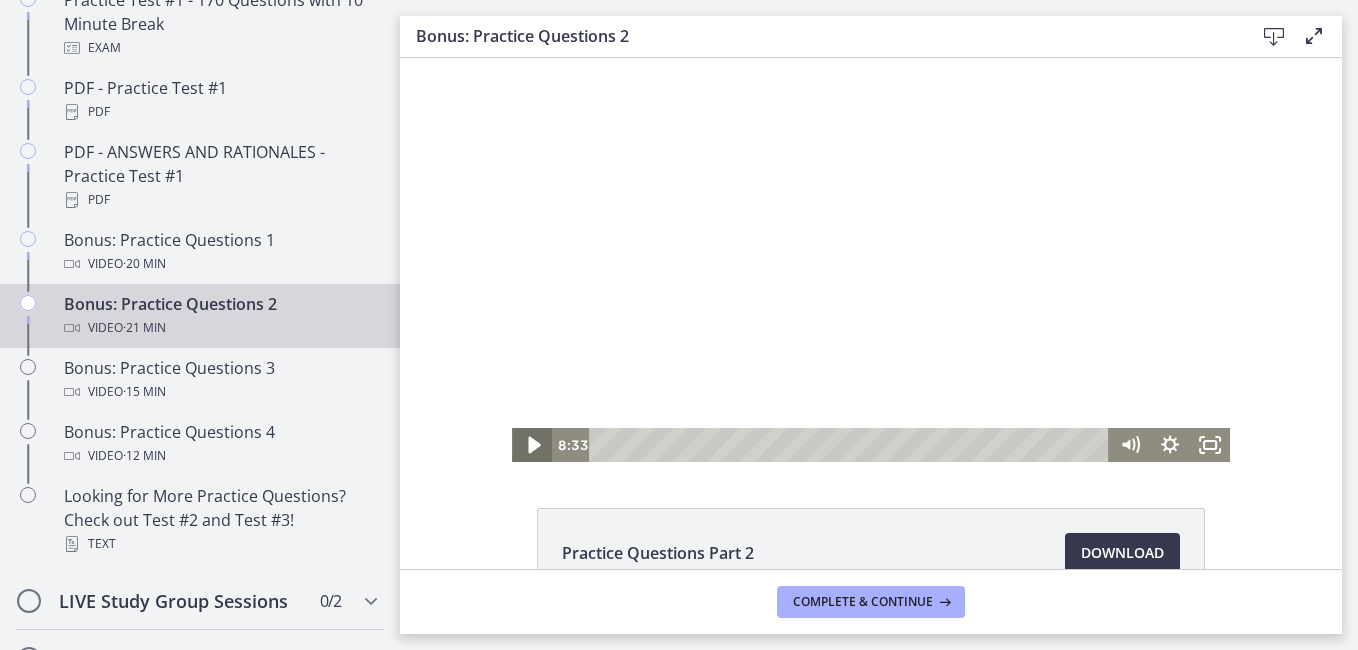 click 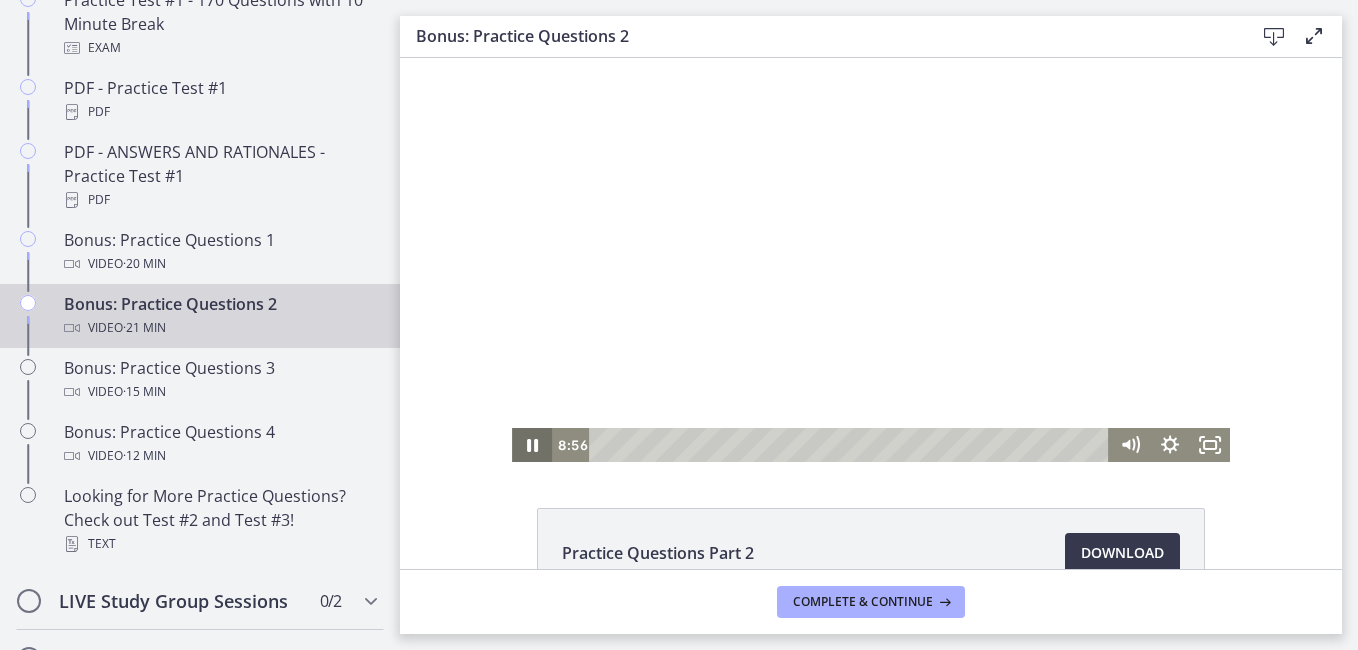 click 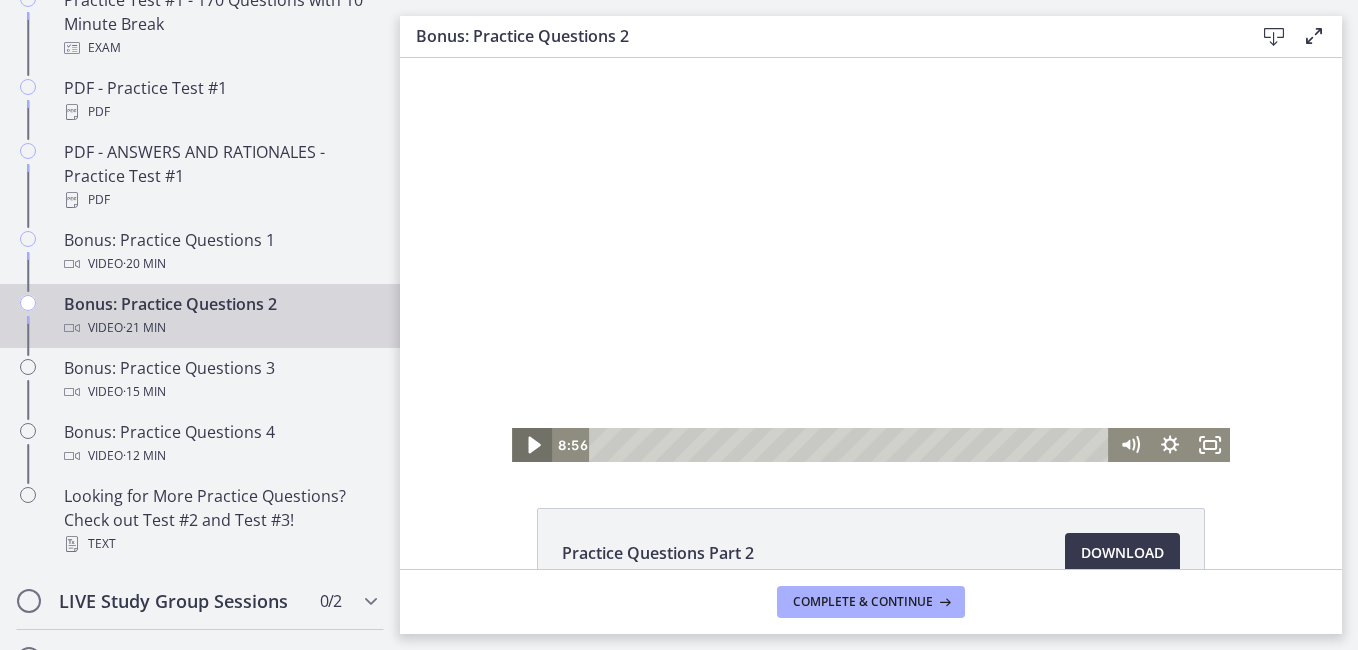 click 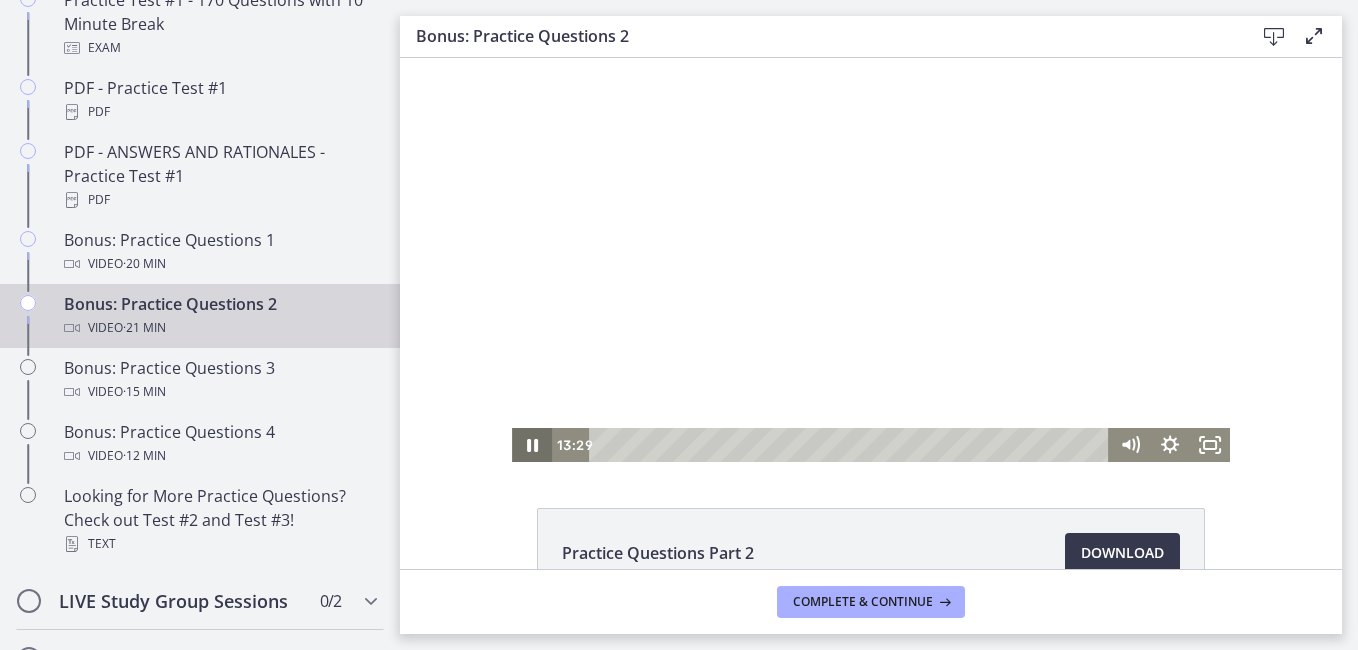 click 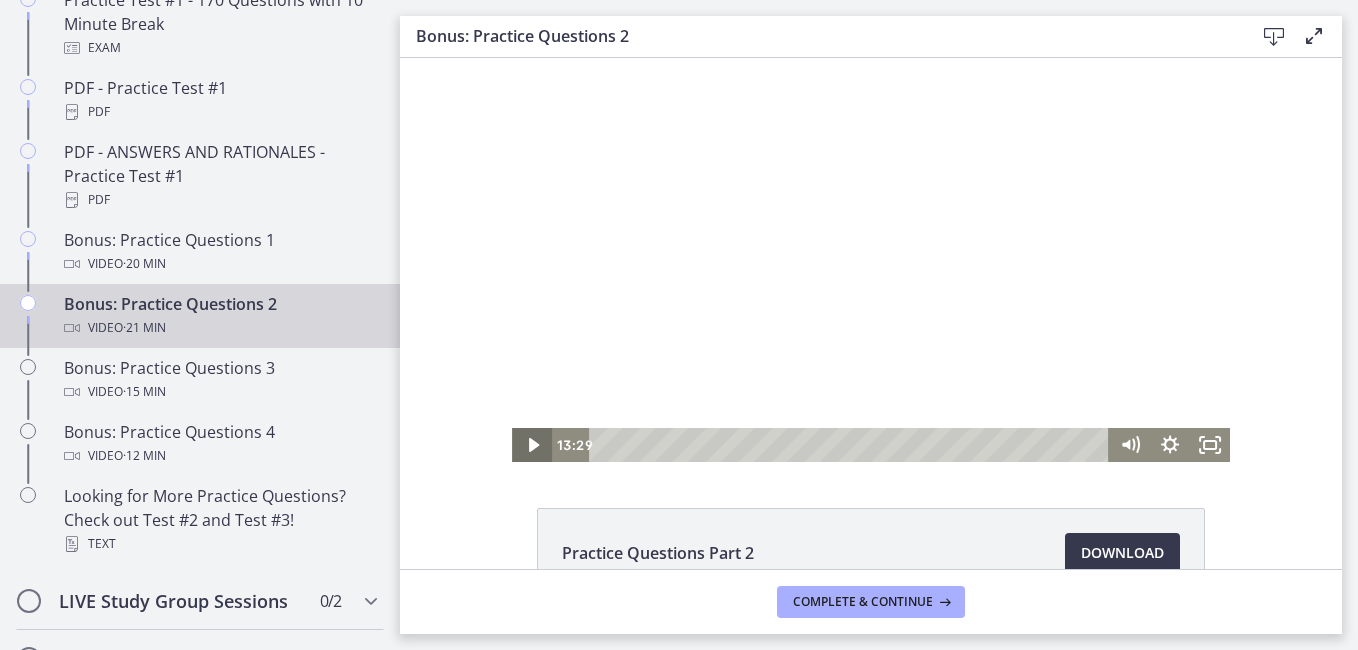 click 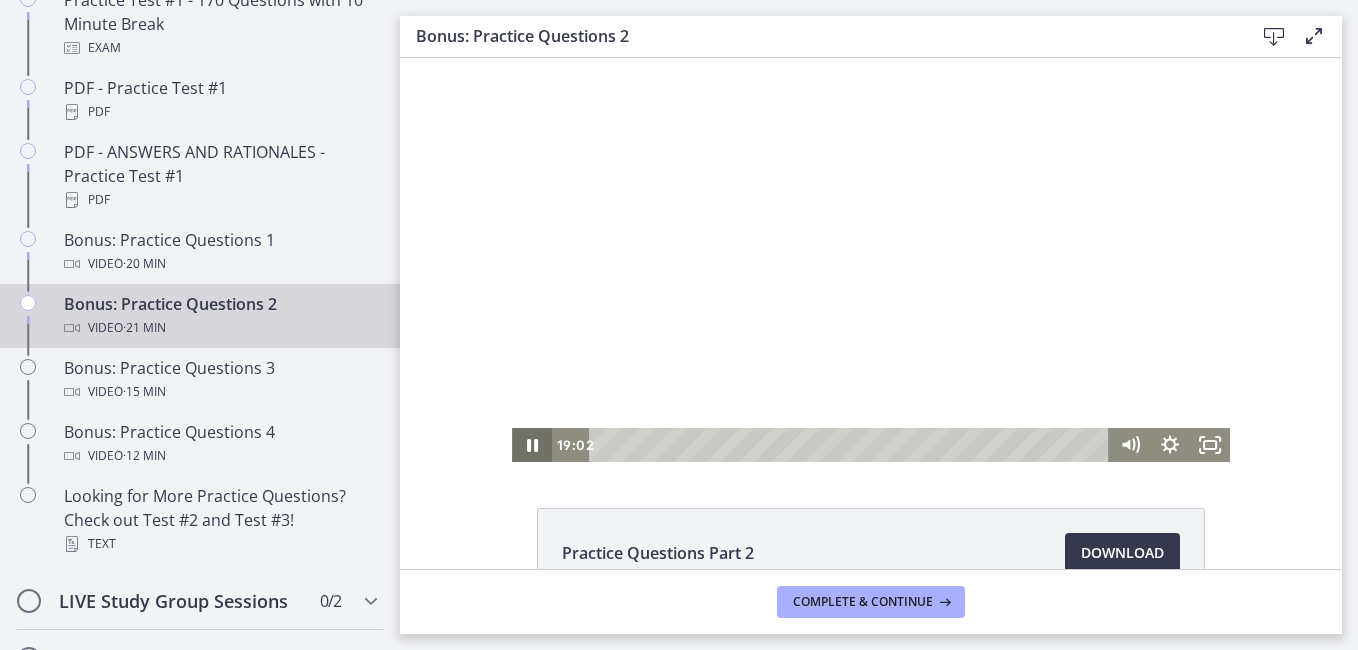click 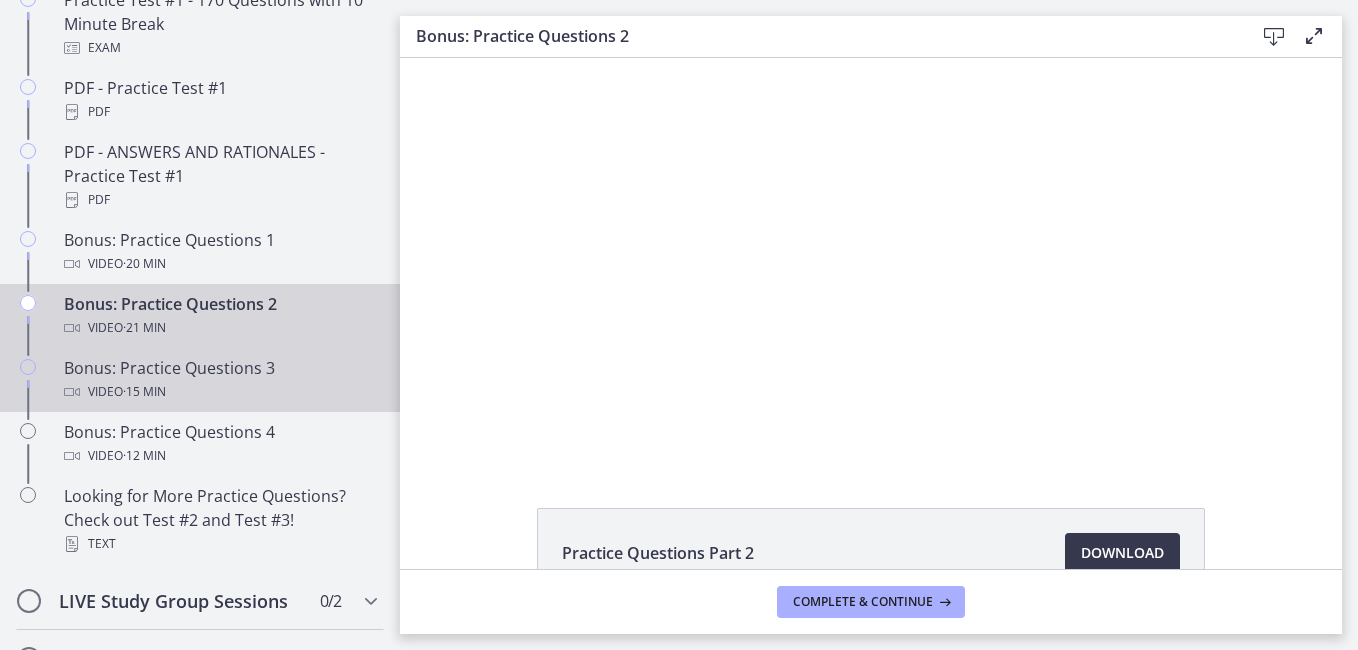 click on "Video
·  15 min" at bounding box center [220, 392] 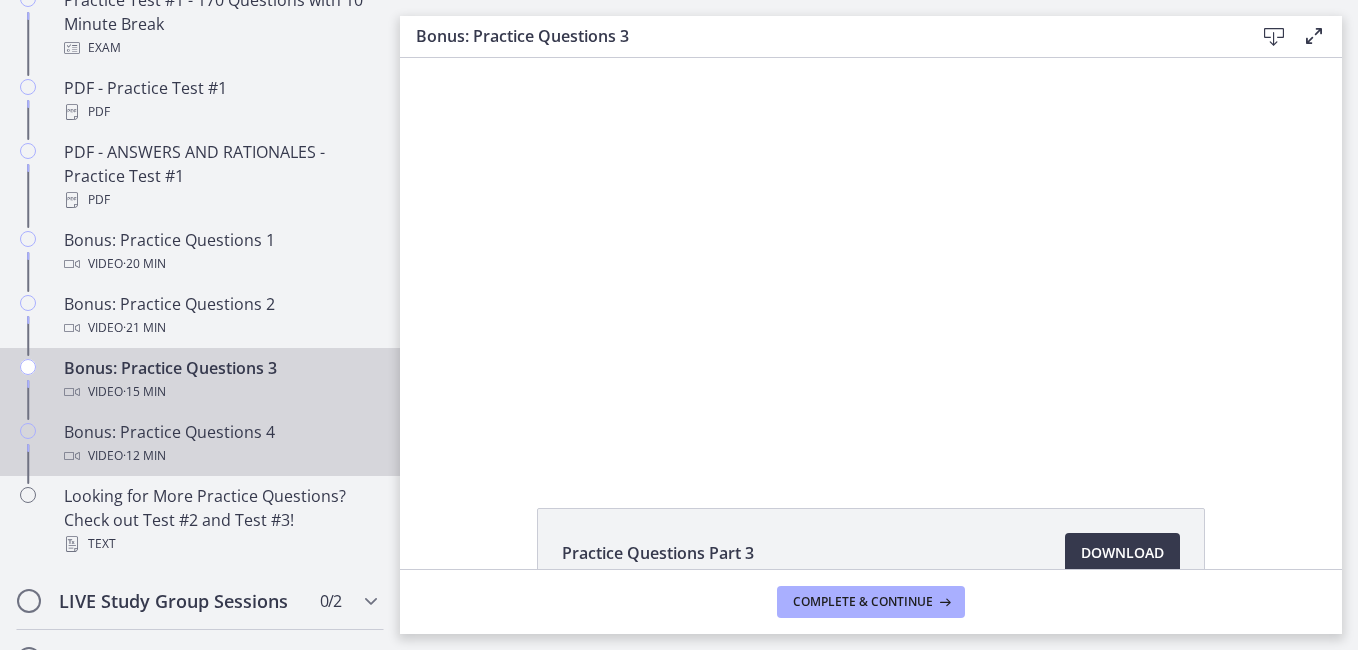 scroll, scrollTop: 0, scrollLeft: 0, axis: both 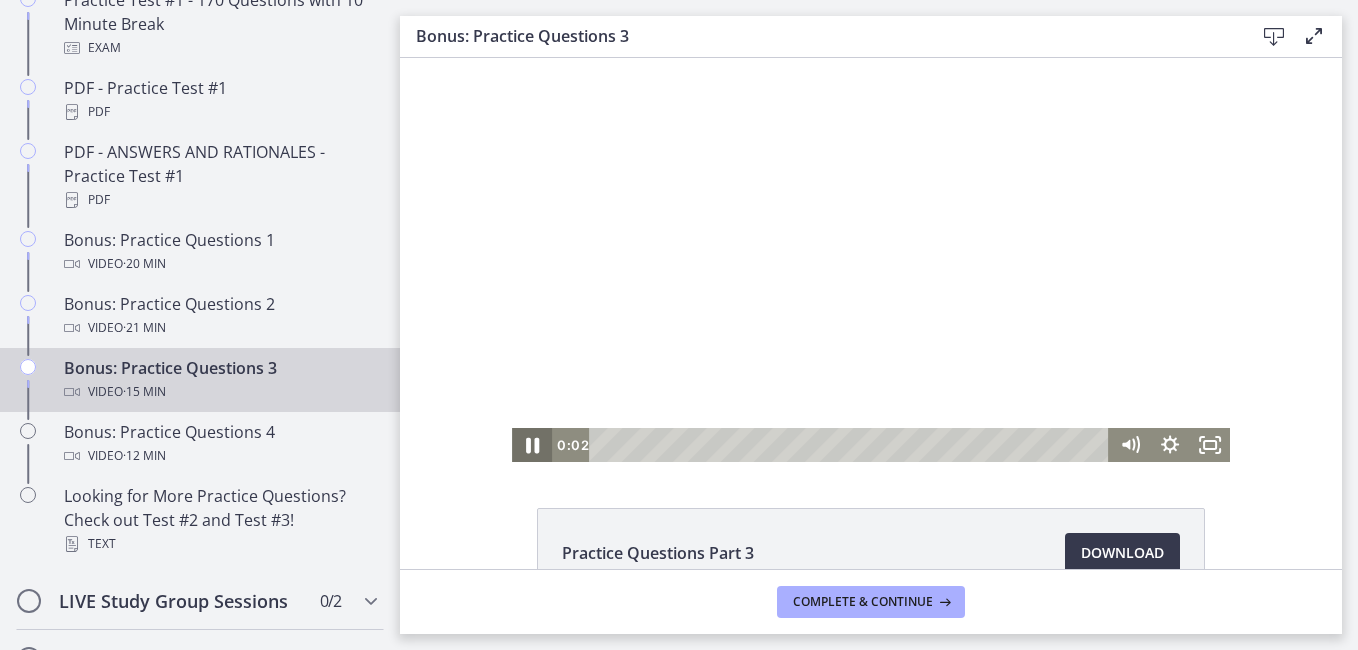 click 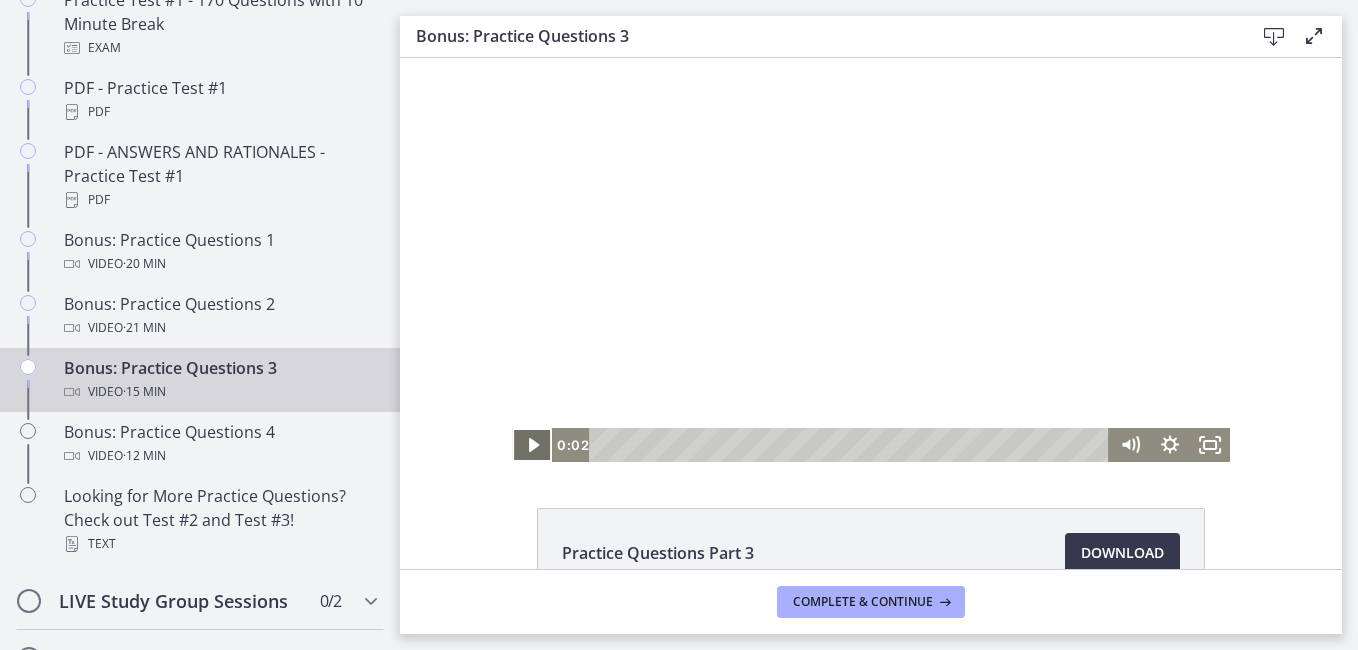 click 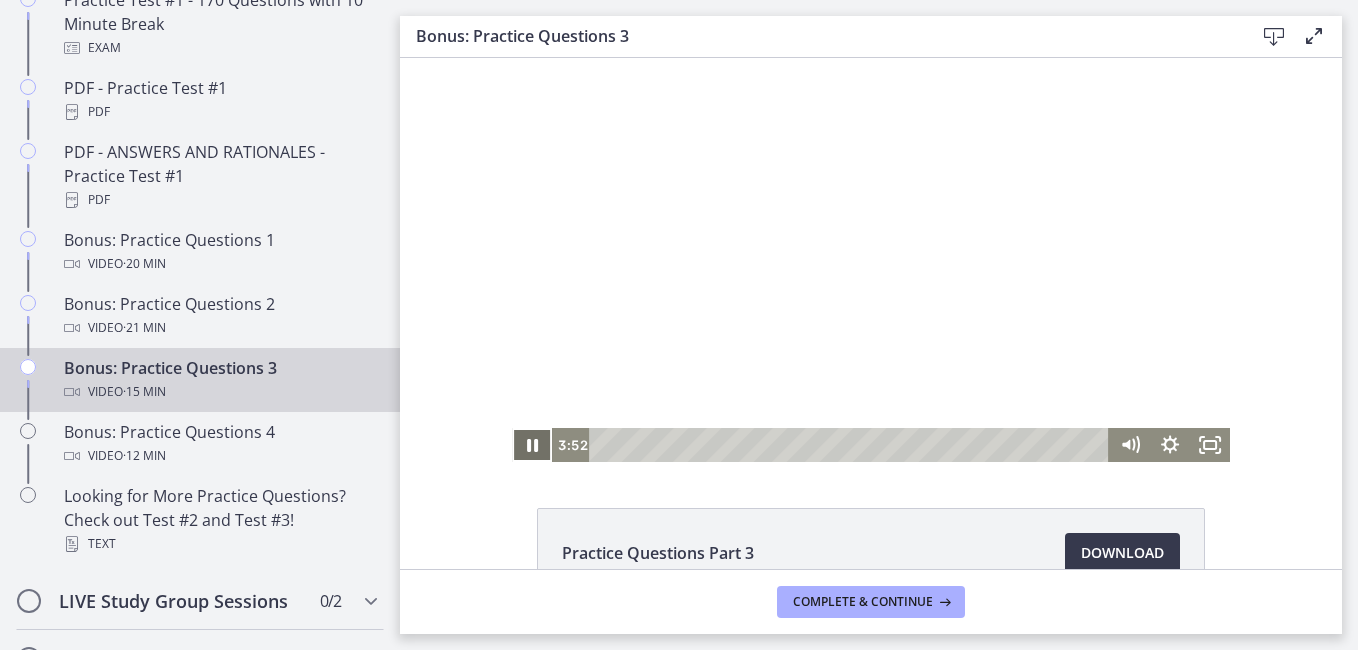 click 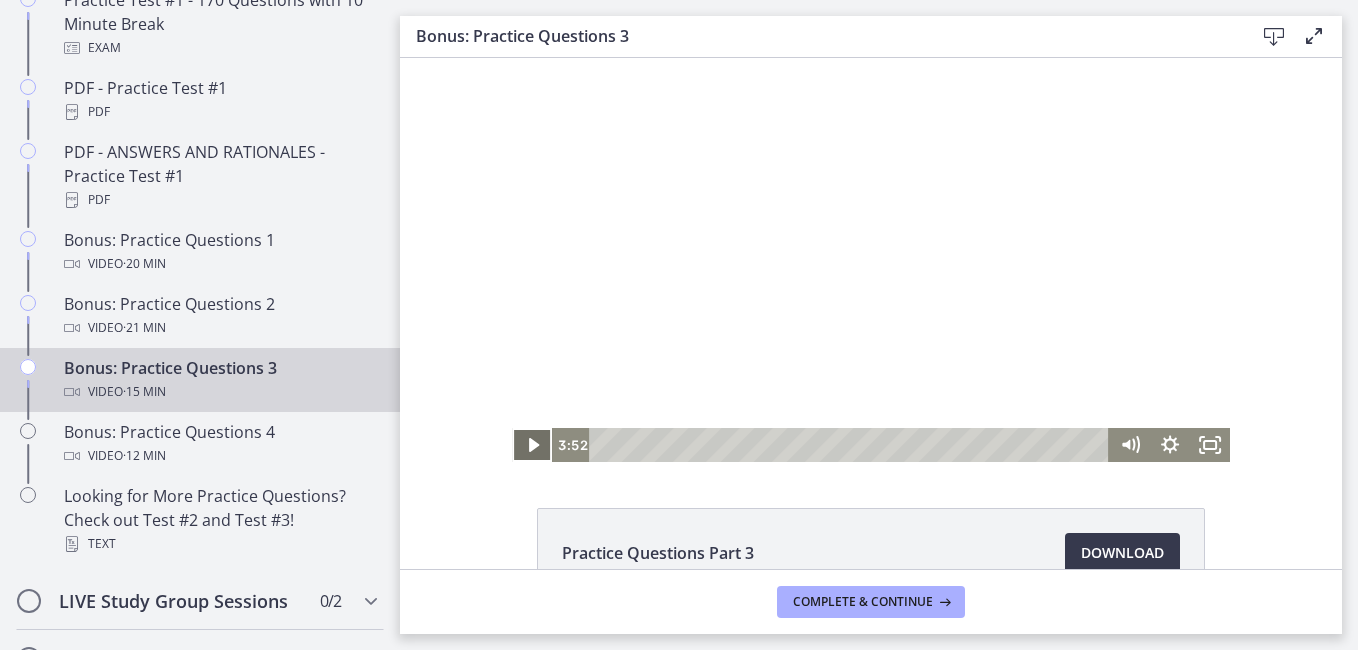 click 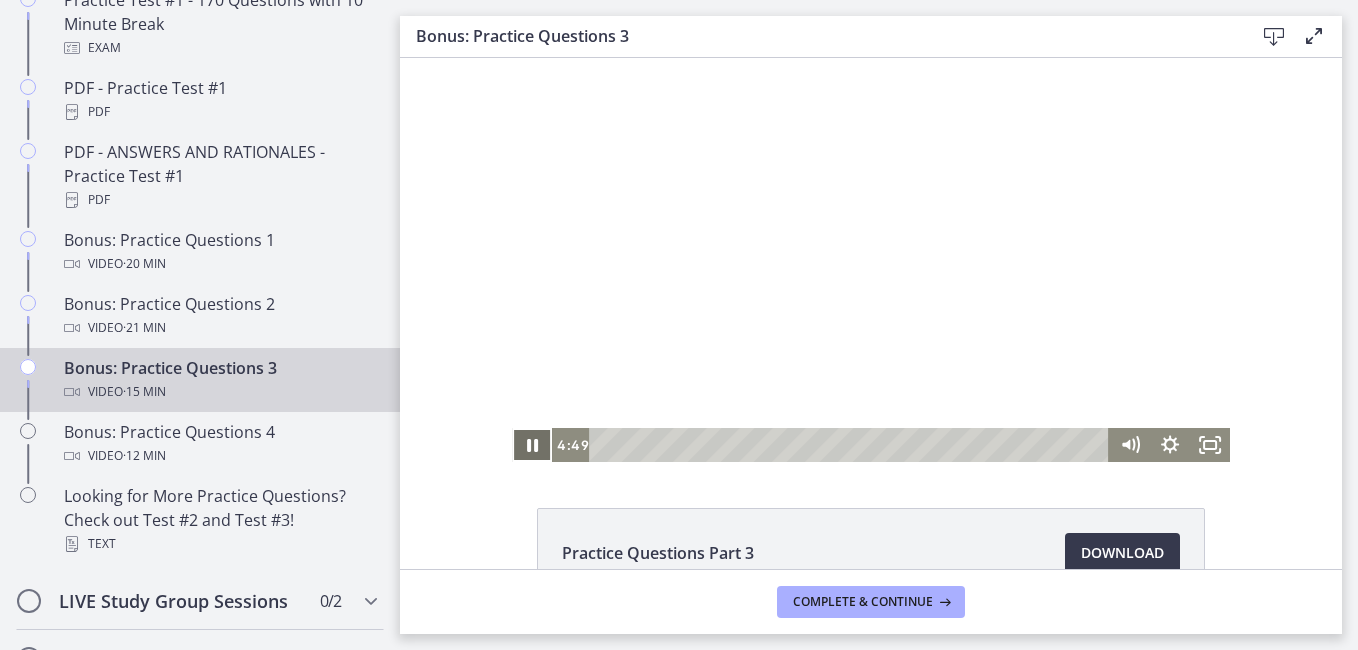 click 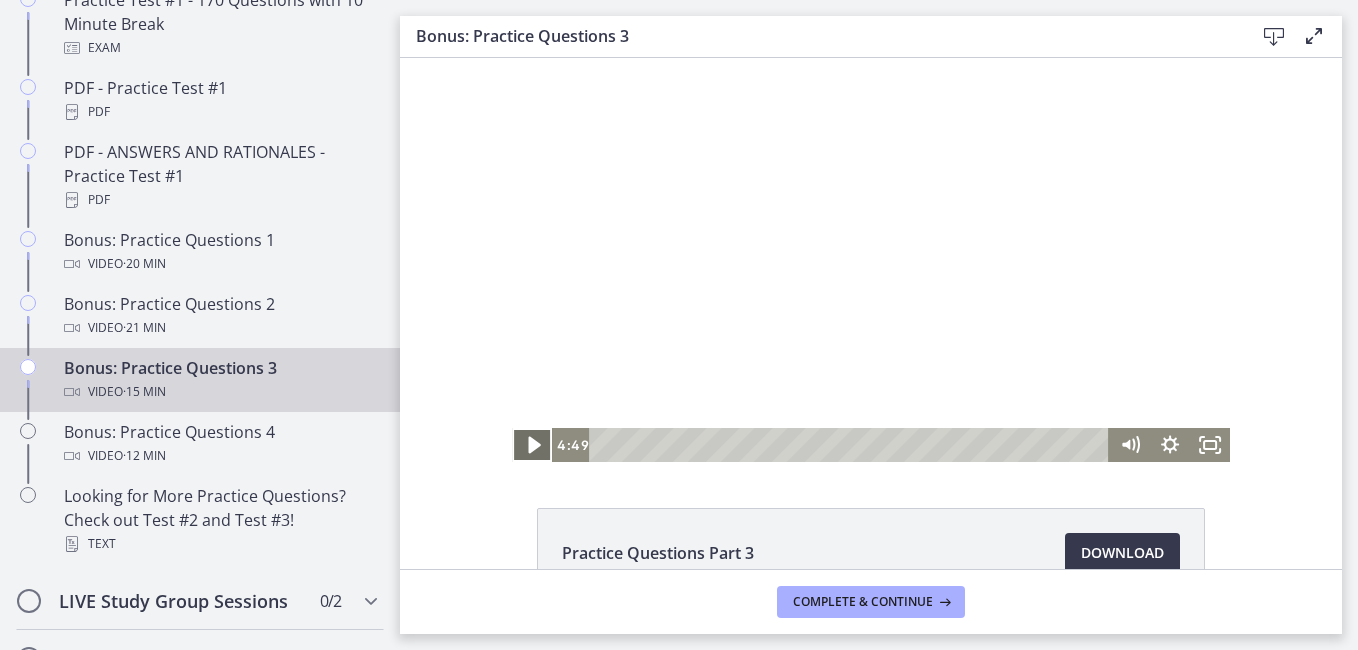 click 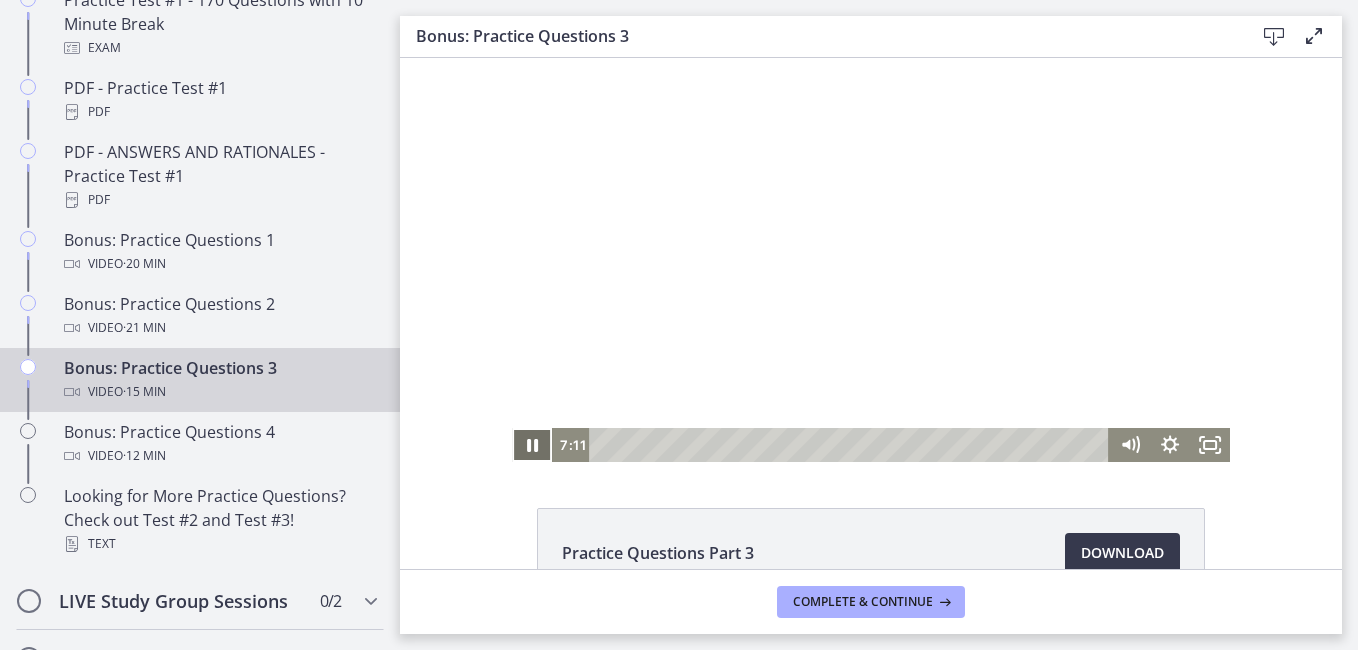 click 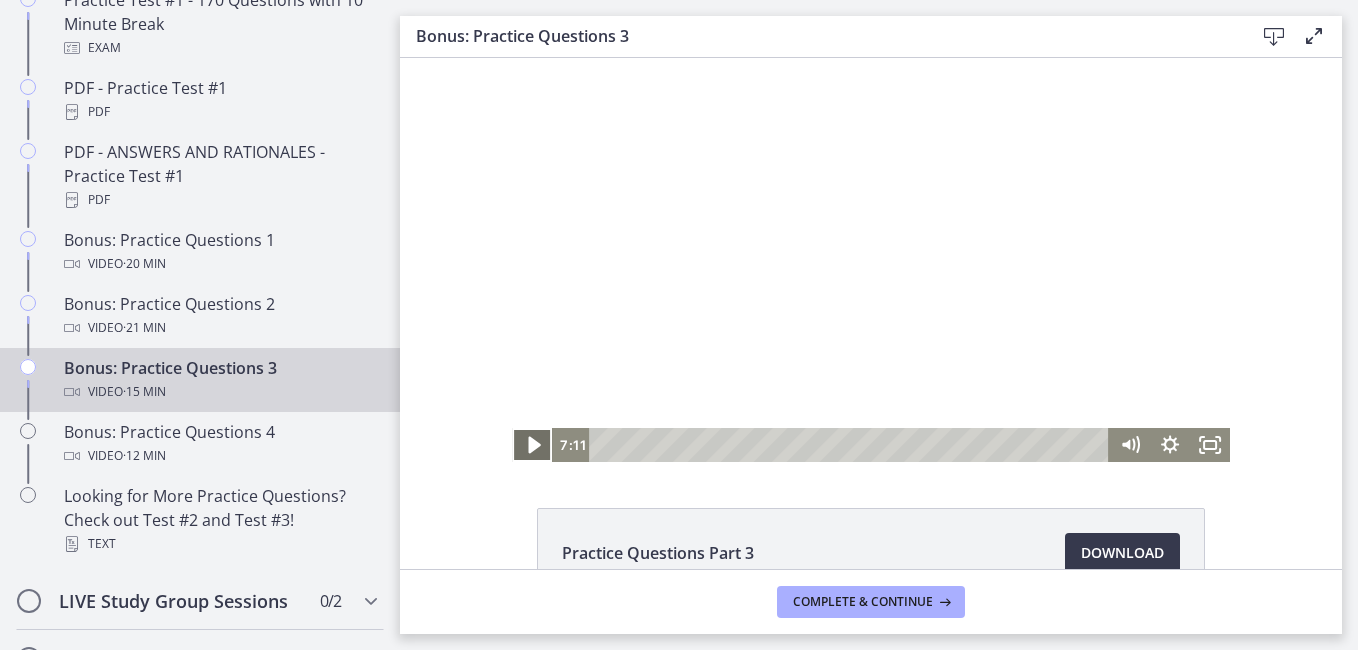 click 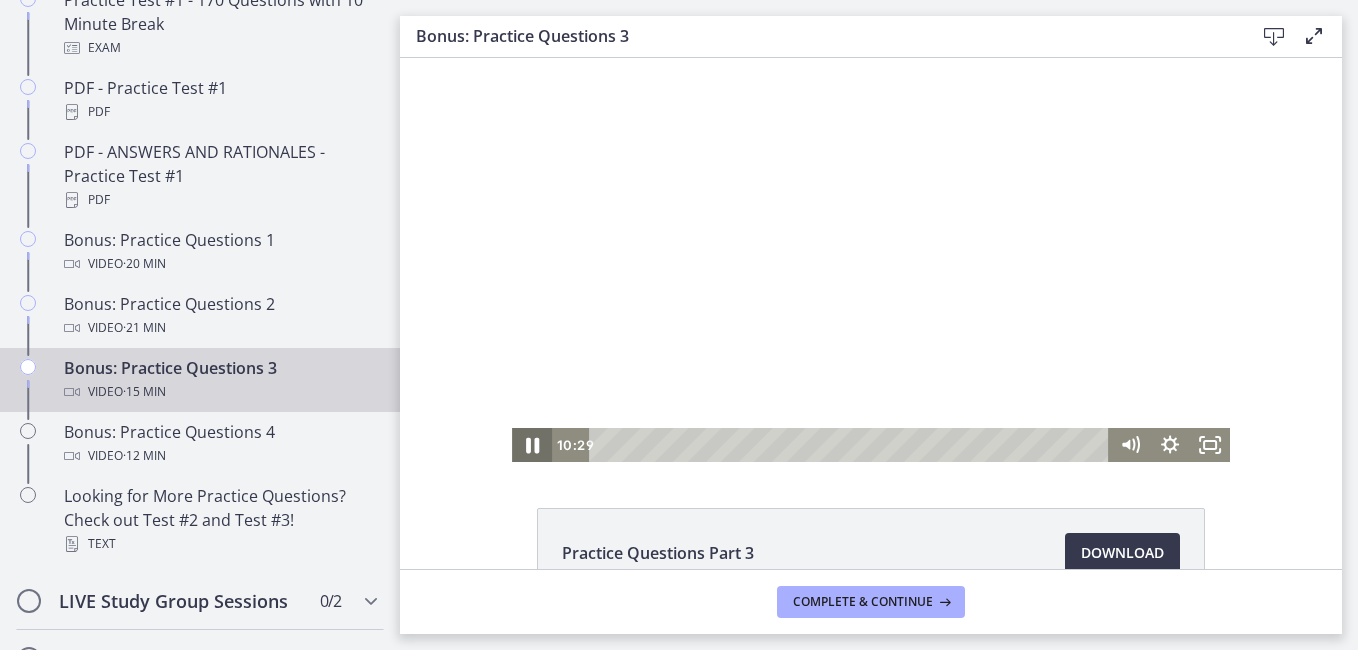 click 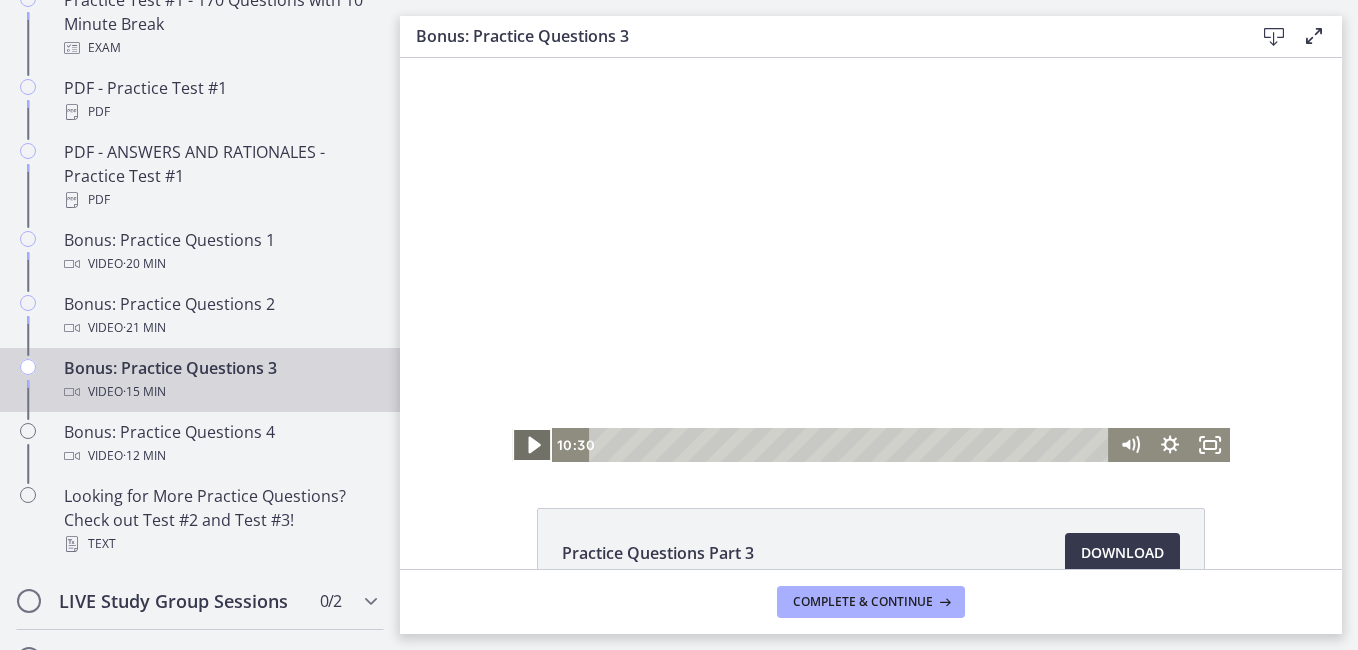 click 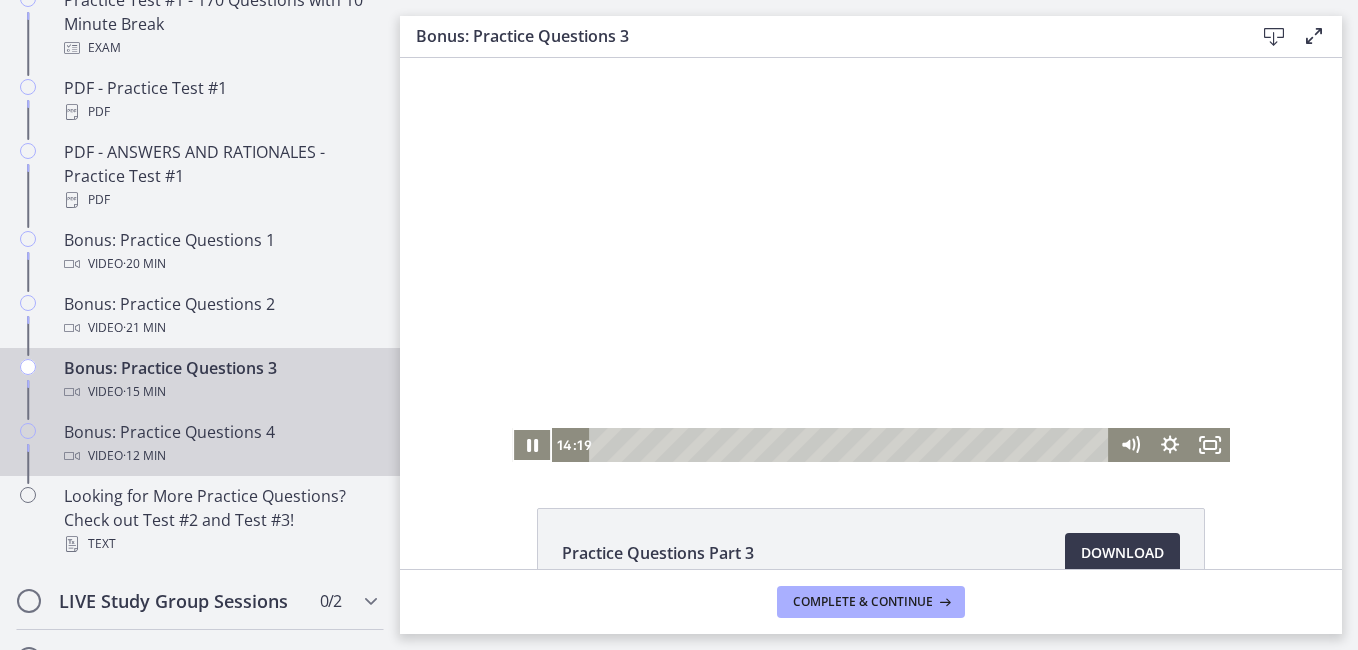 click on "Video
·  12 min" at bounding box center [220, 456] 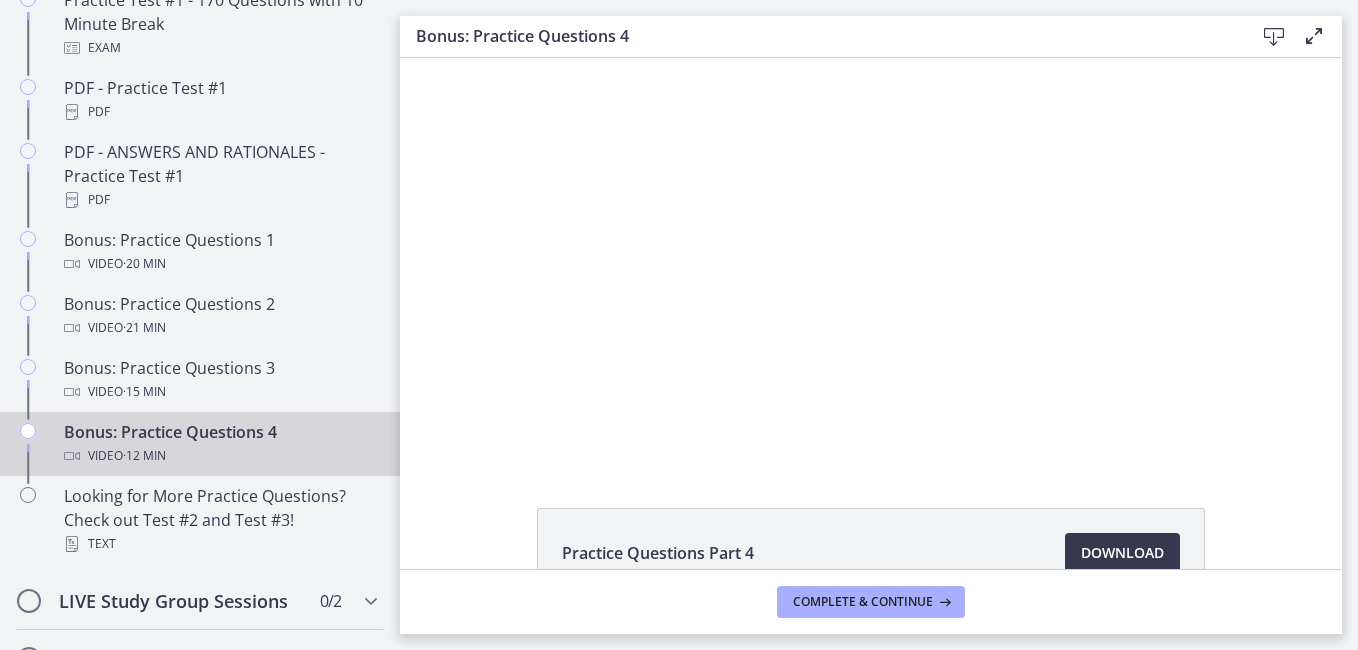 scroll, scrollTop: 0, scrollLeft: 0, axis: both 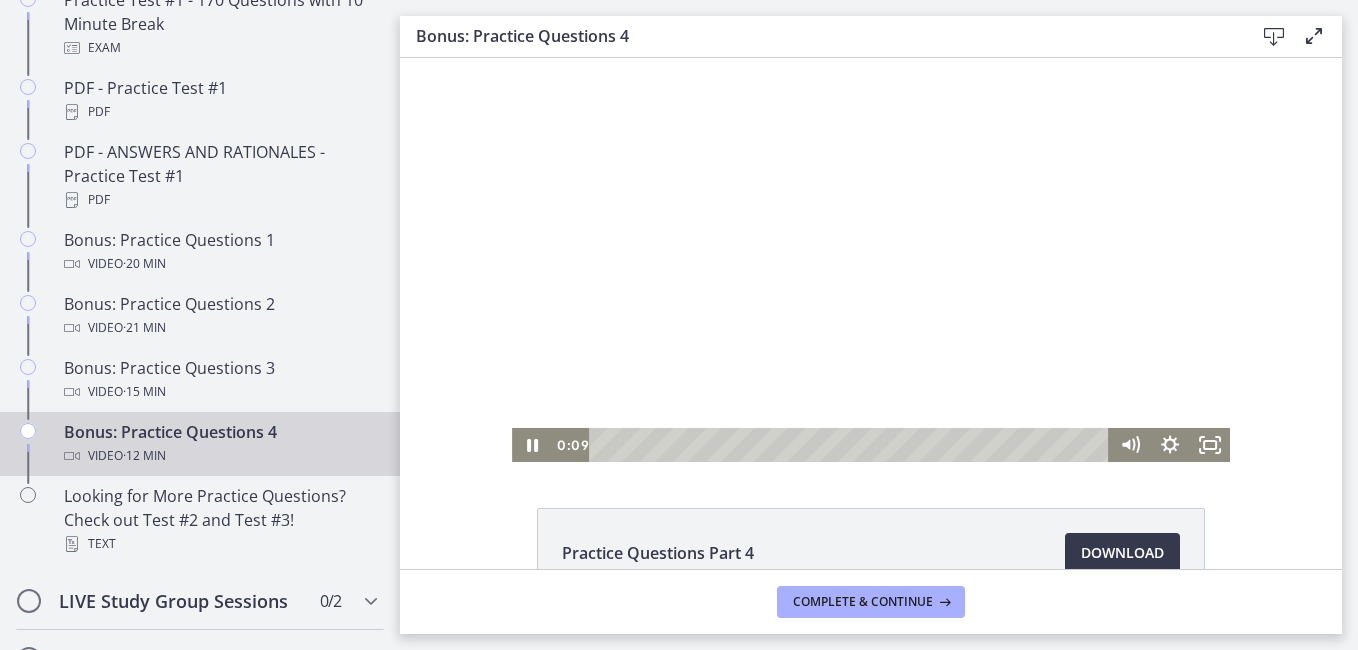 click at bounding box center [610, 444] 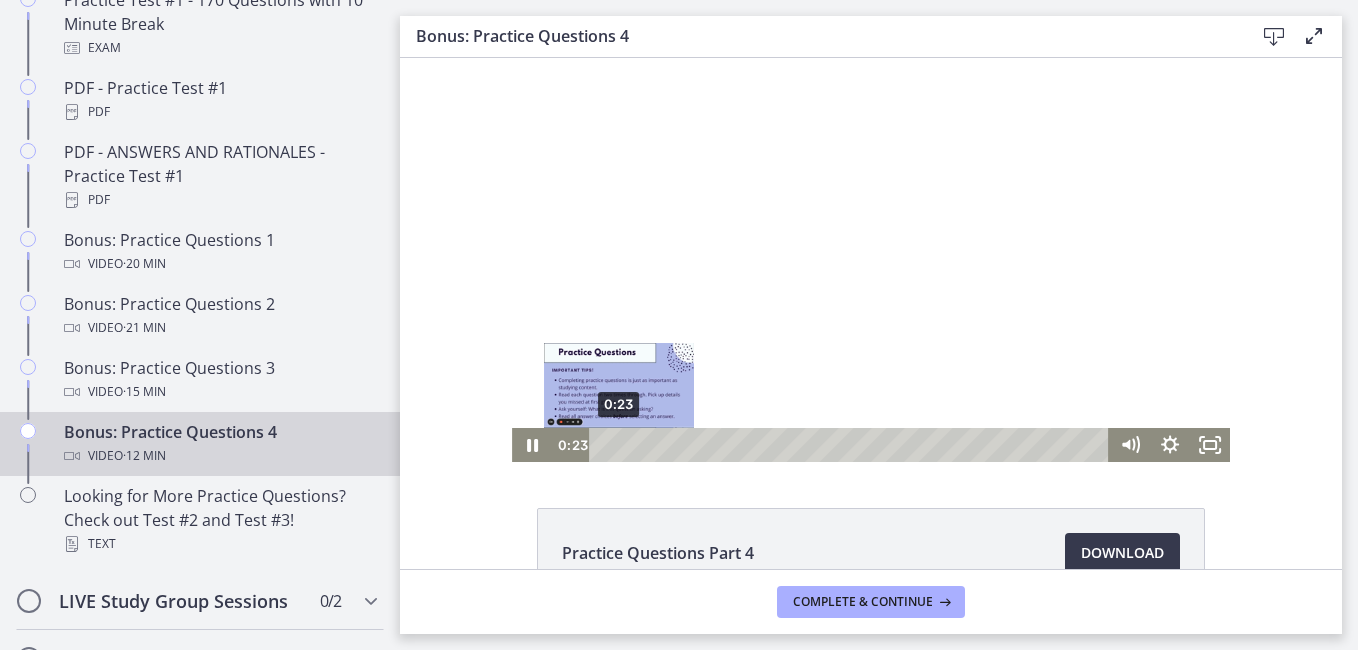 click at bounding box center [619, 444] 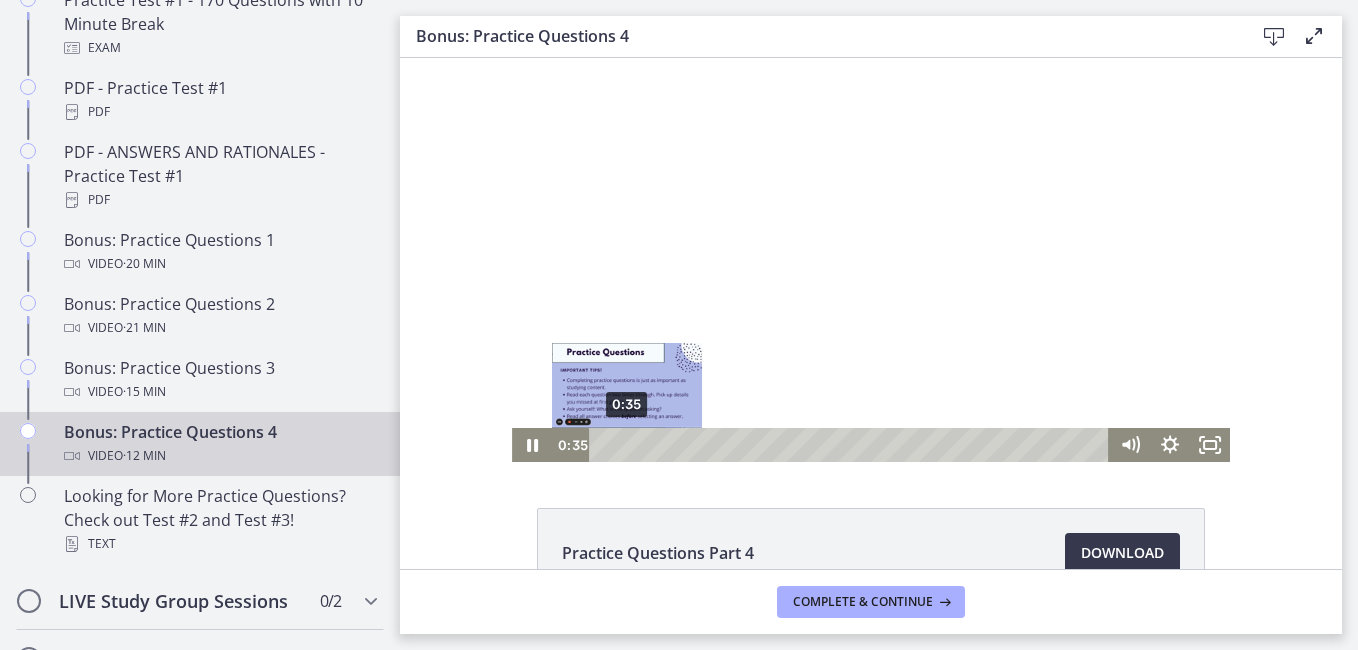 click at bounding box center [627, 444] 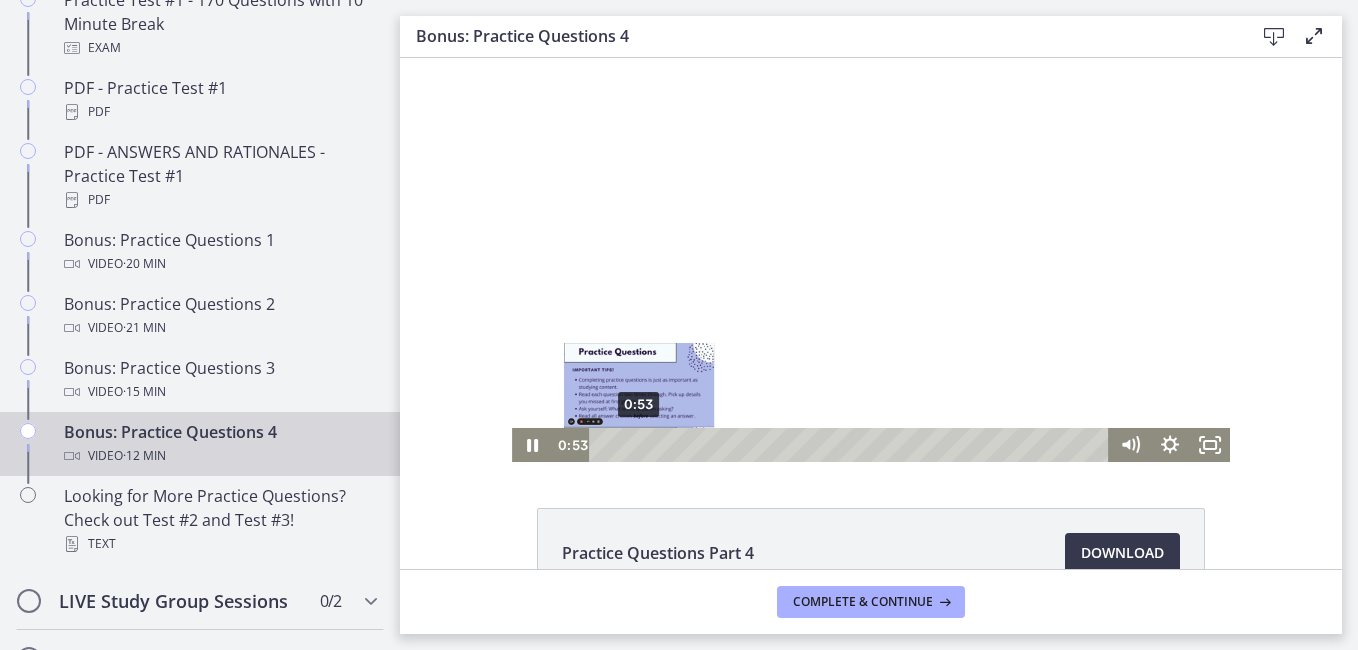drag, startPoint x: 620, startPoint y: 445, endPoint x: 632, endPoint y: 445, distance: 12 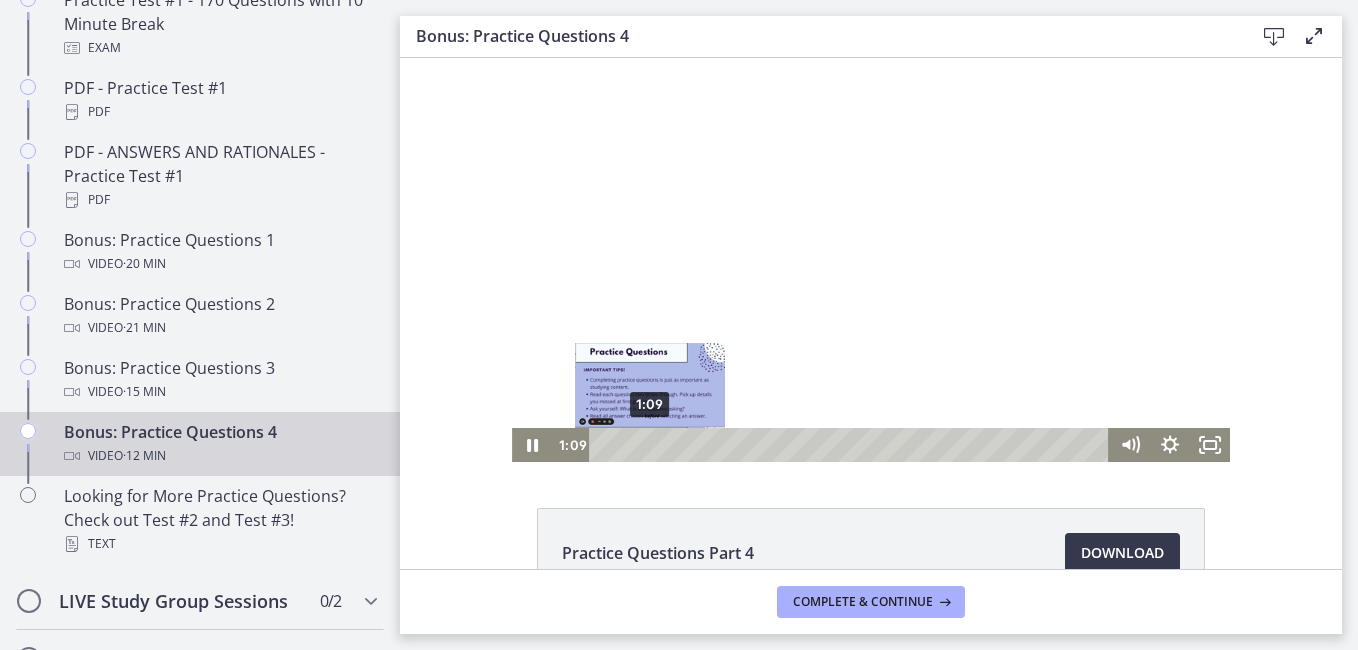 drag, startPoint x: 632, startPoint y: 445, endPoint x: 643, endPoint y: 443, distance: 11.18034 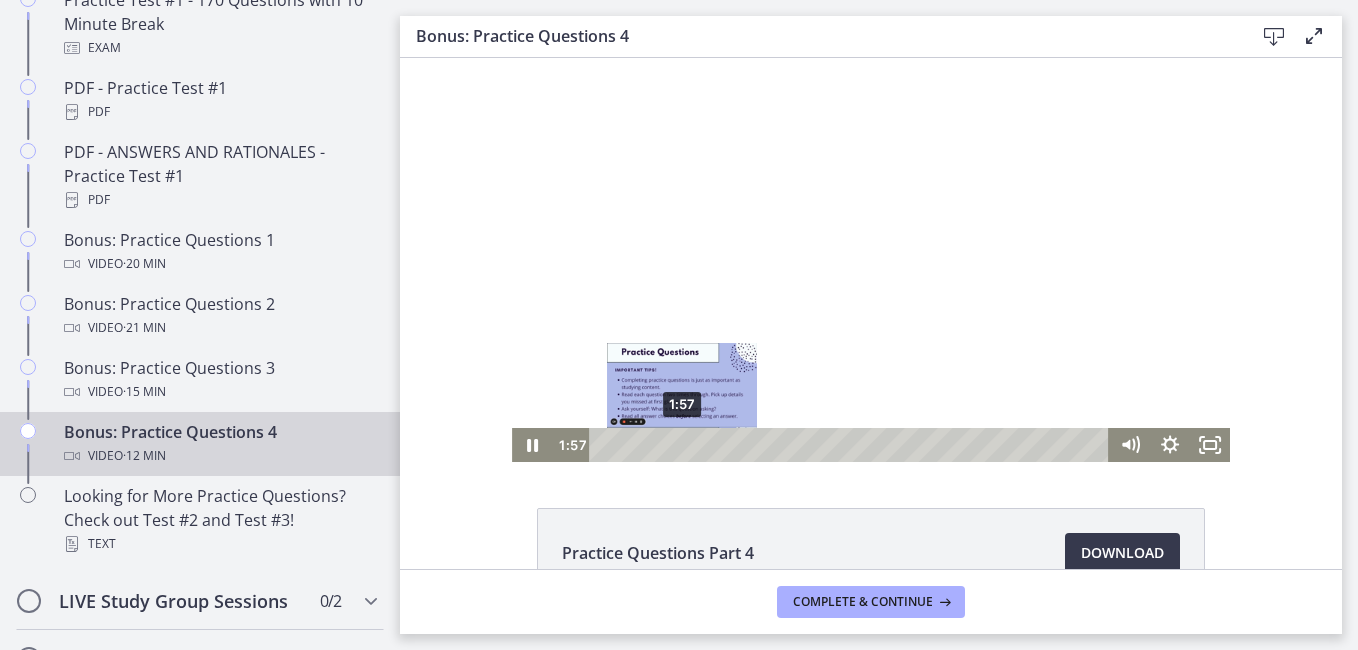 drag, startPoint x: 643, startPoint y: 443, endPoint x: 675, endPoint y: 442, distance: 32.01562 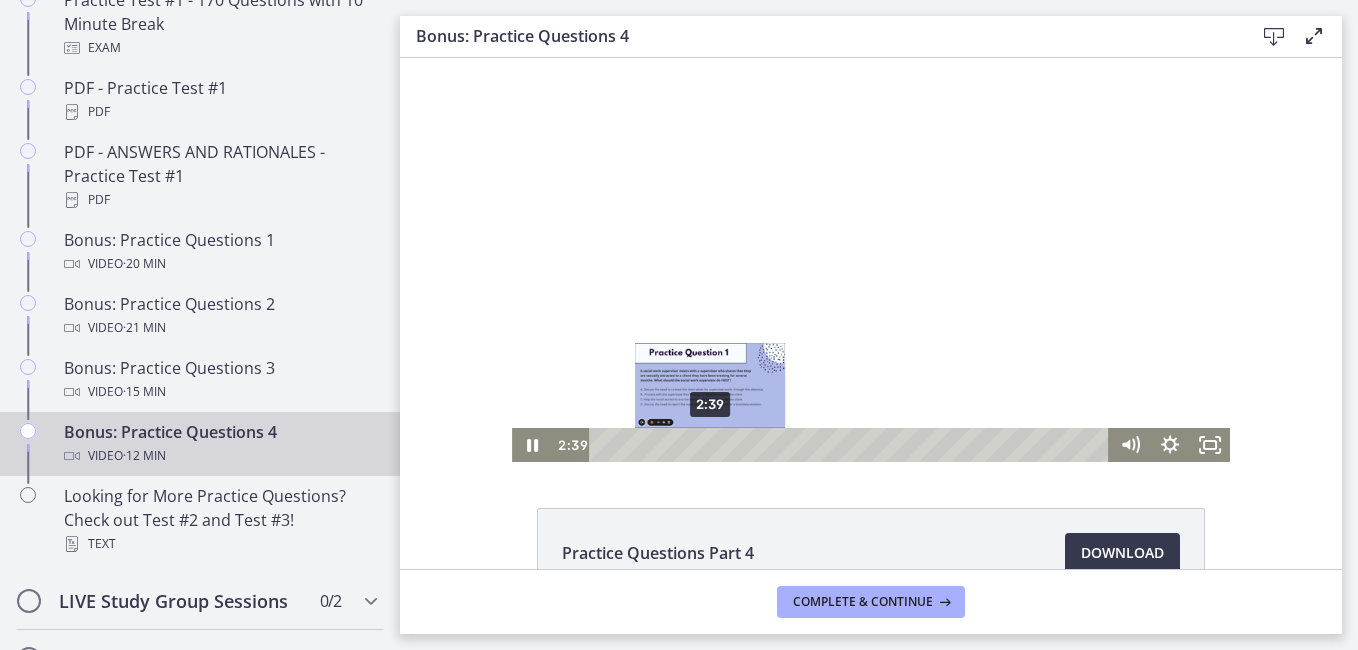 click on "2:39" at bounding box center (853, 445) 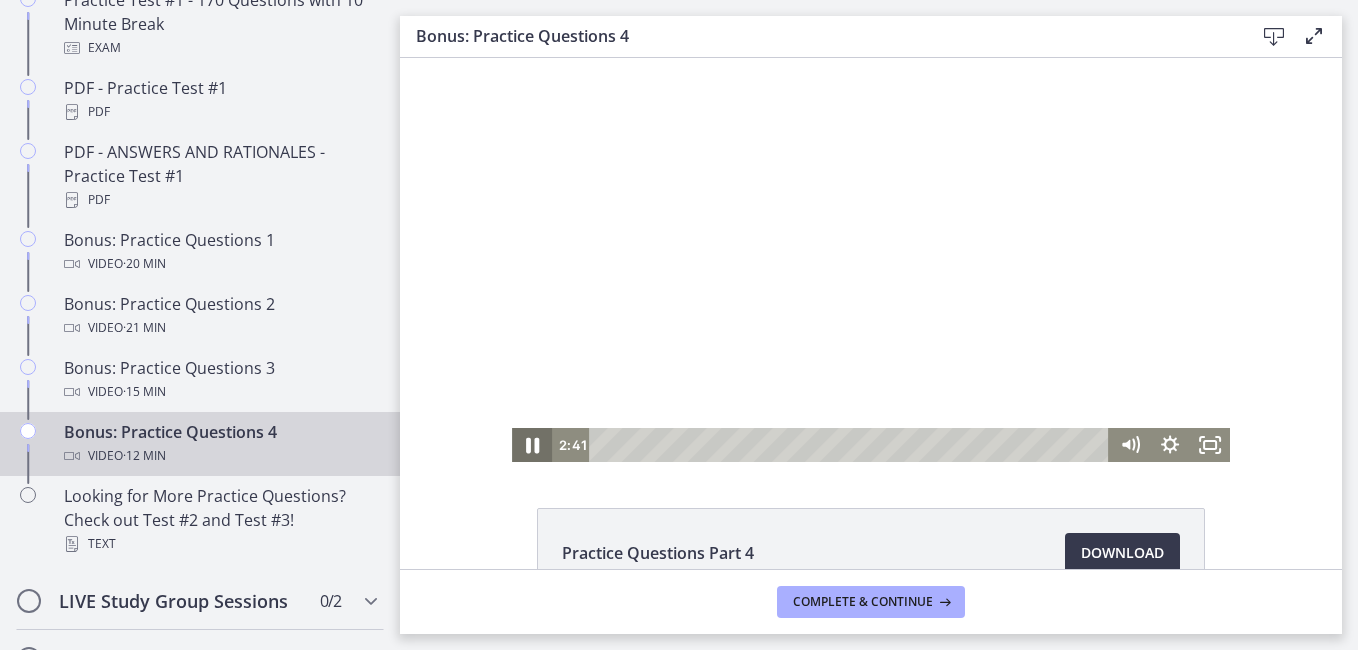 click 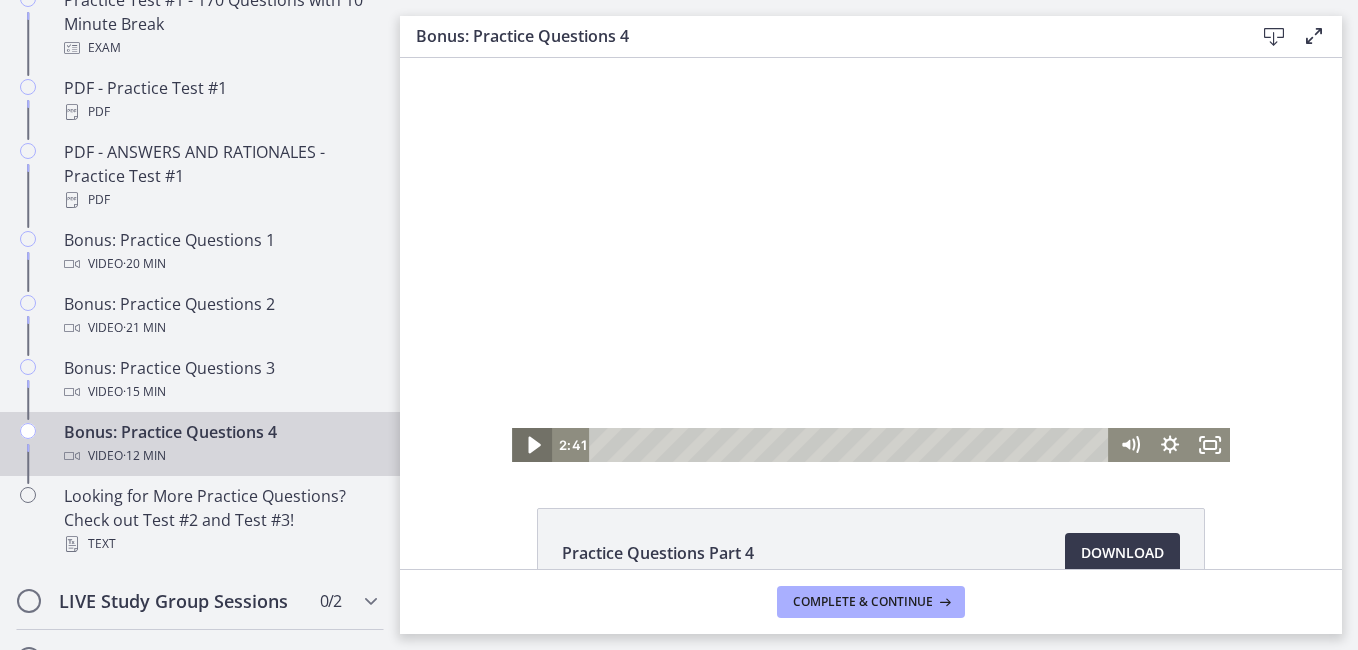 click 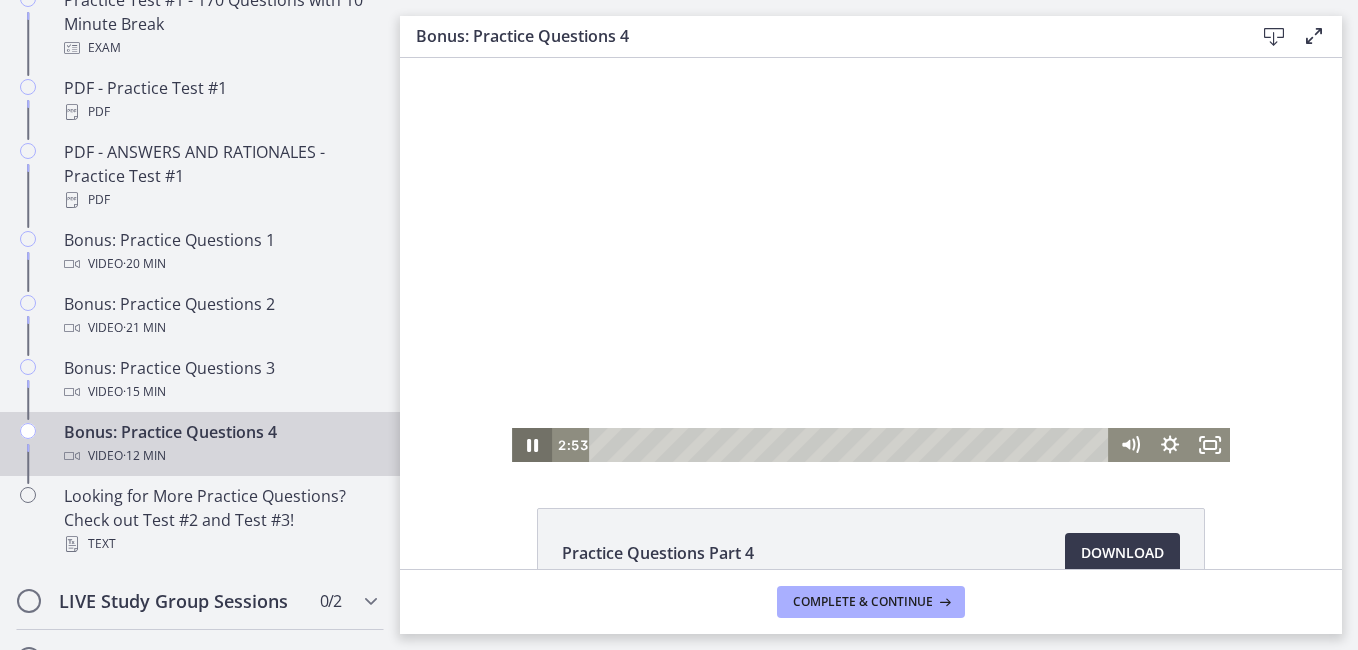 click 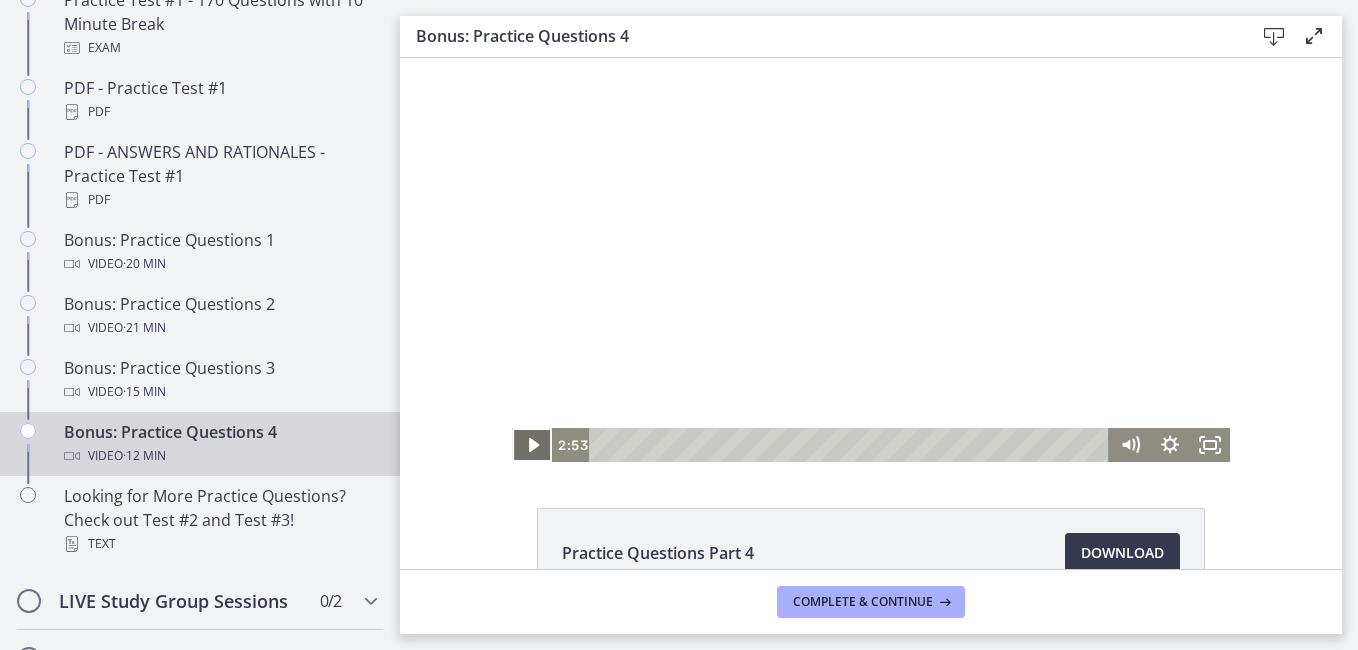 click 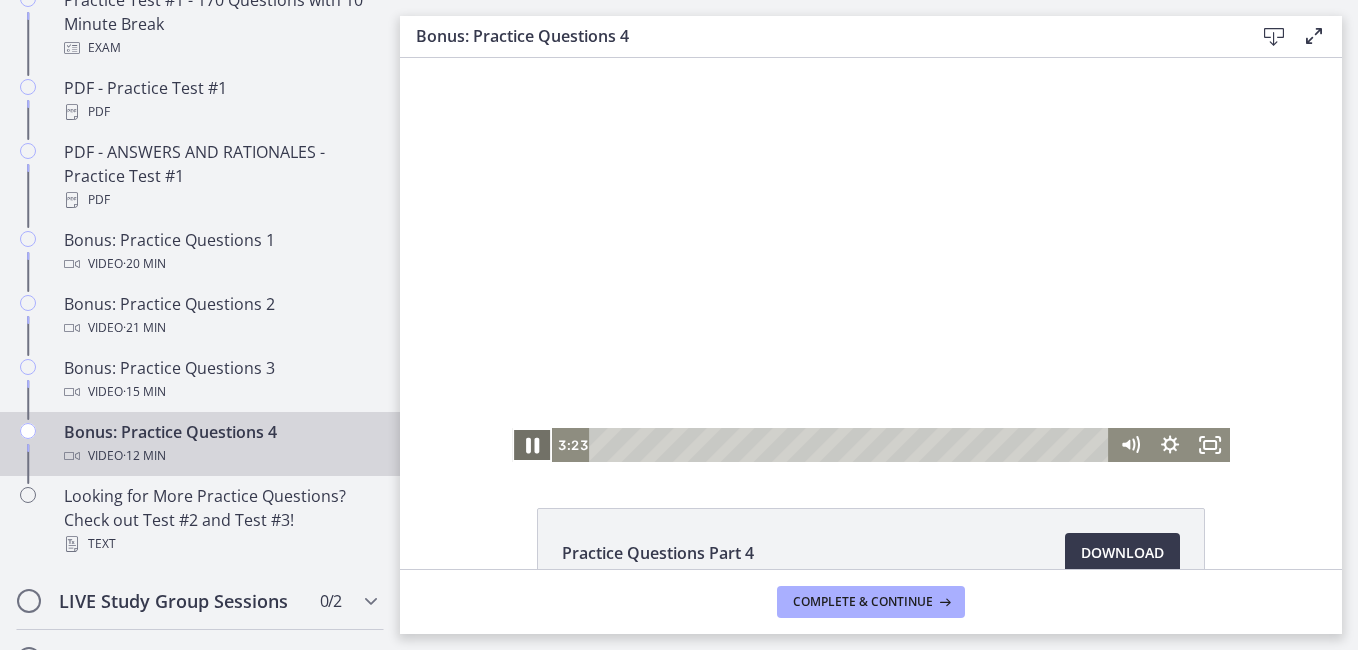 click 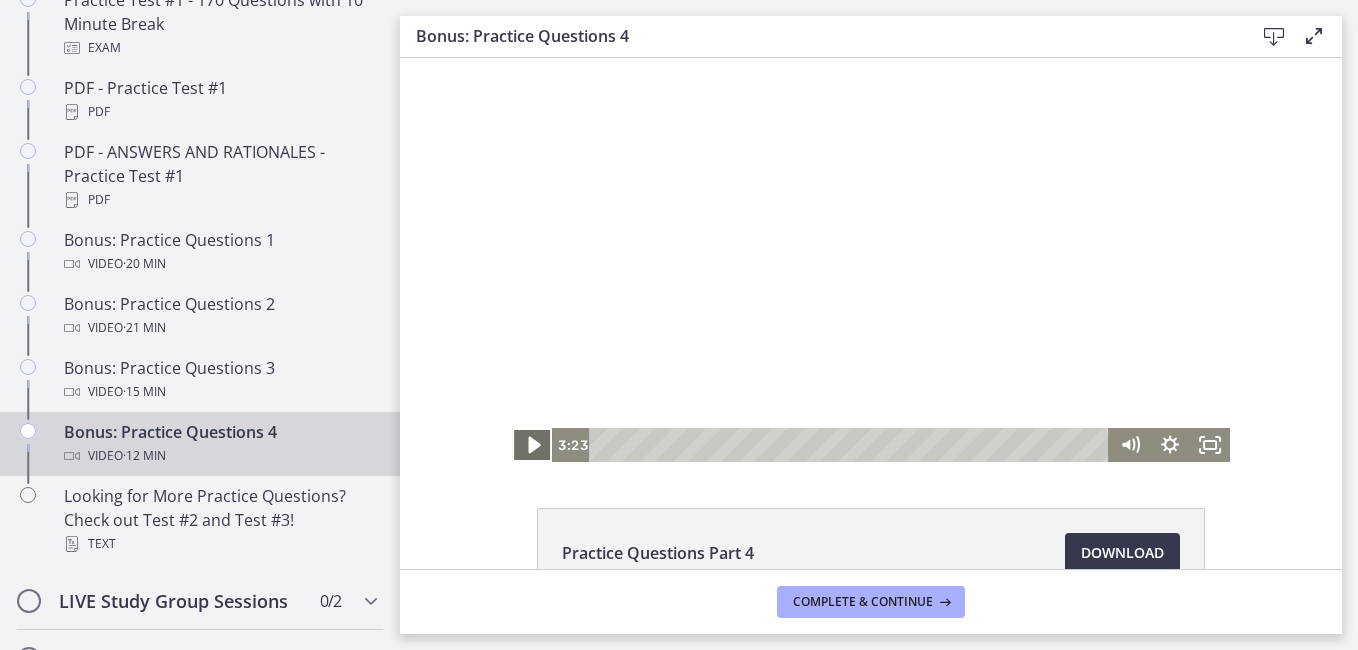 click 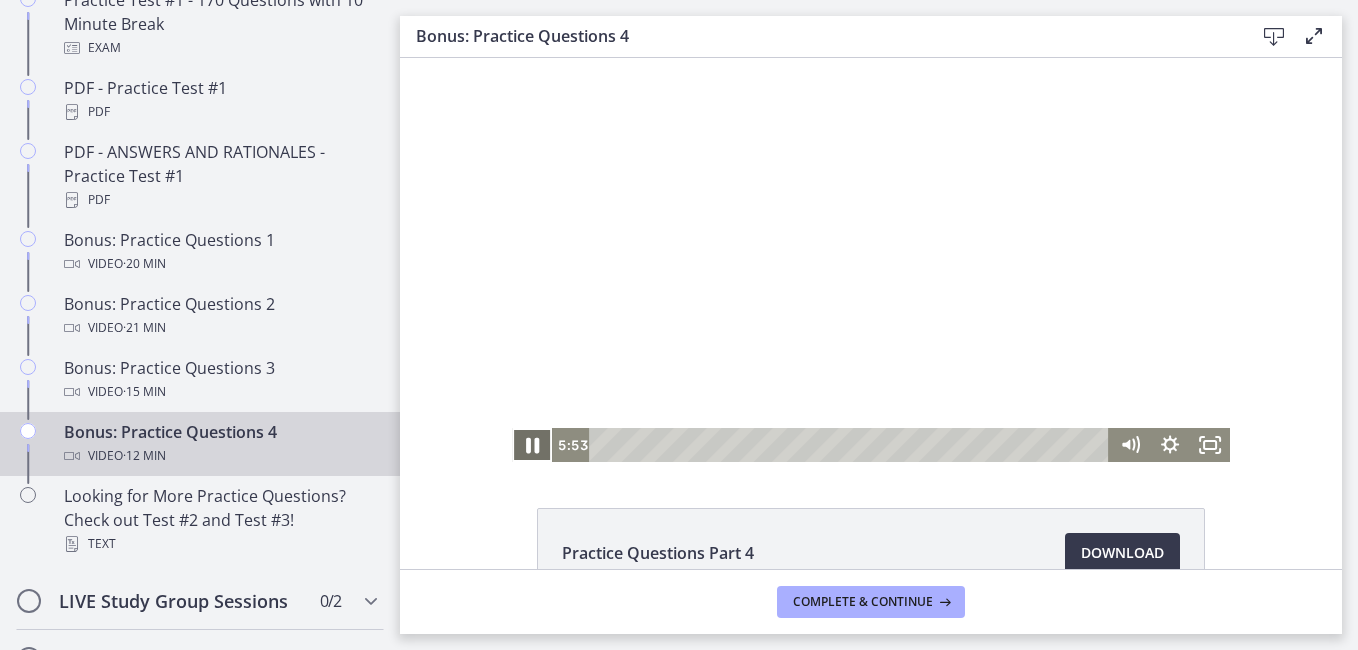 click 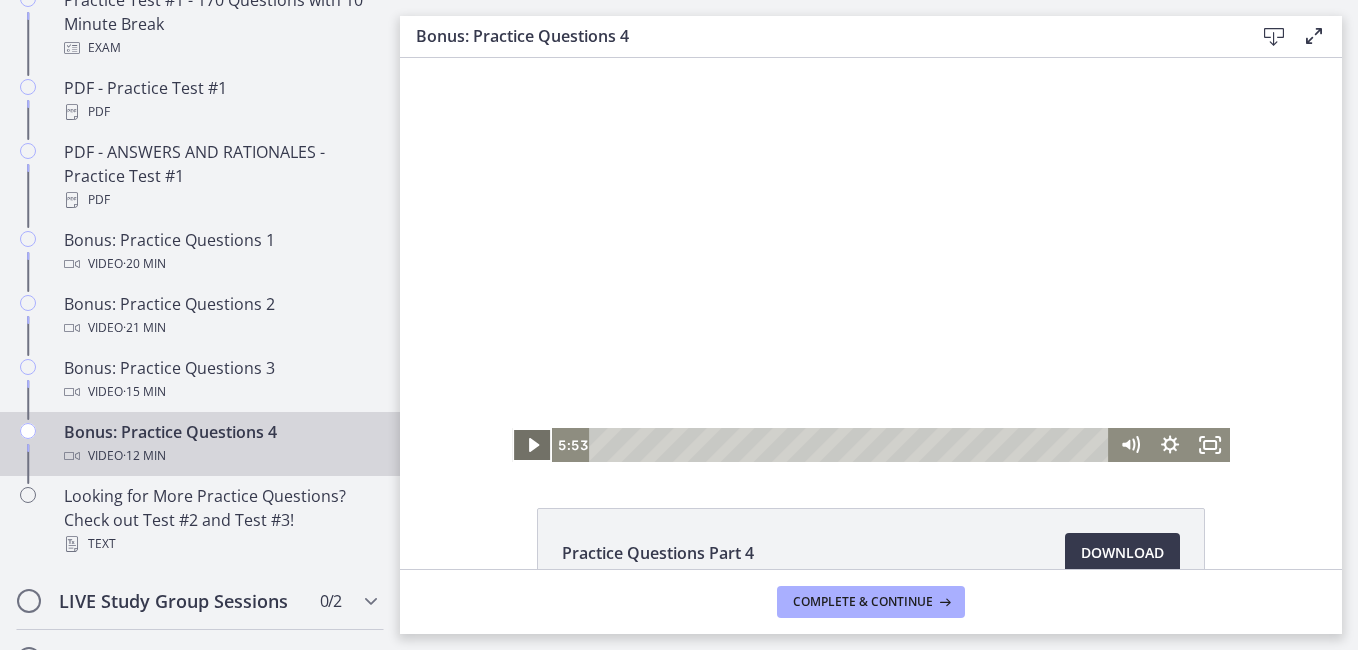 click 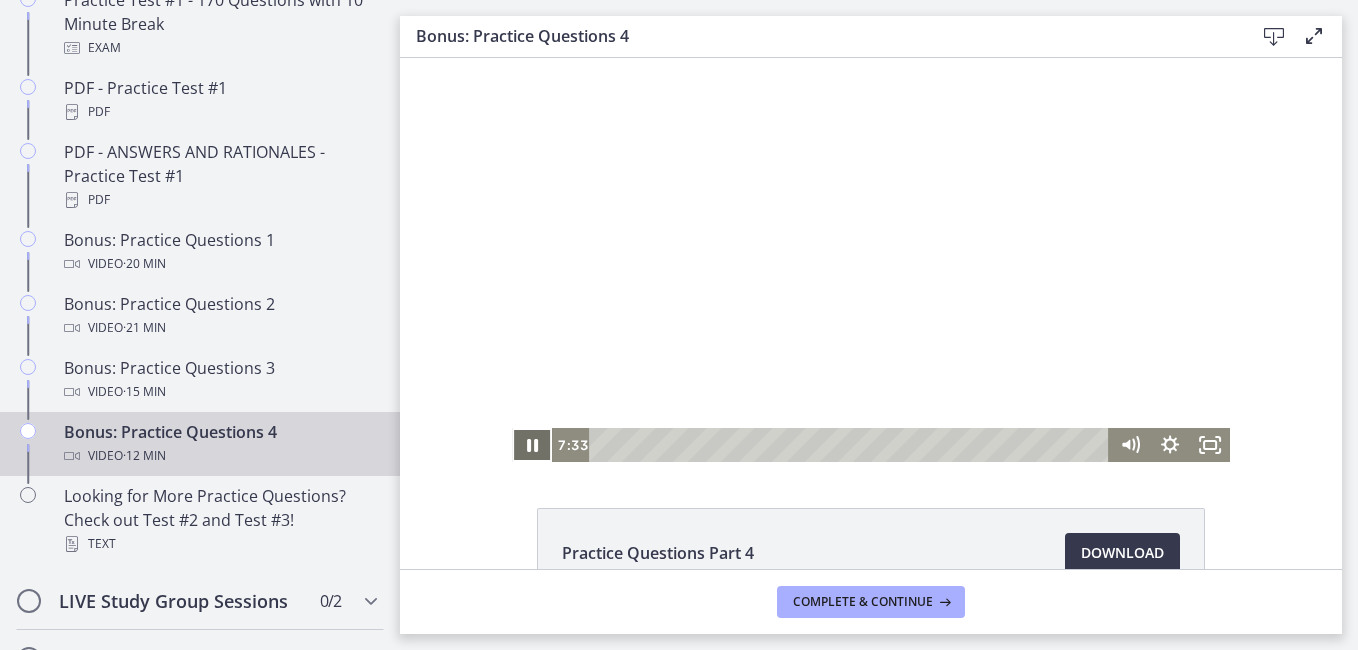 click 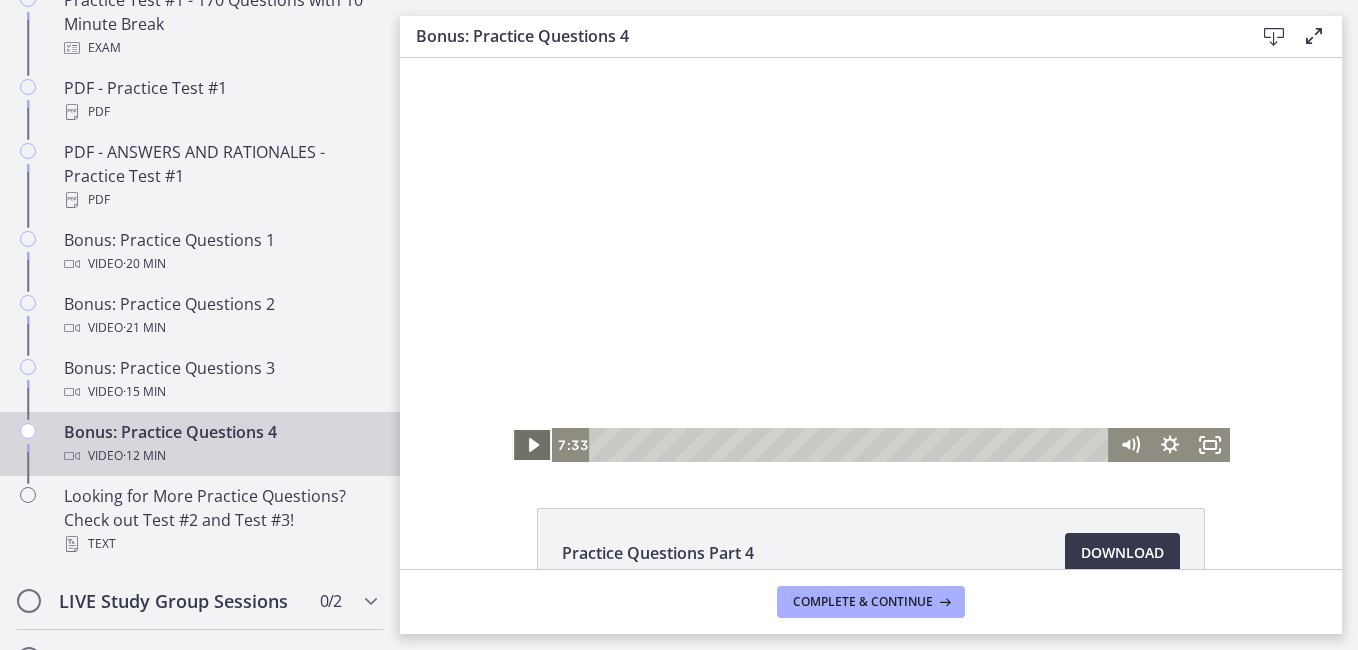 click 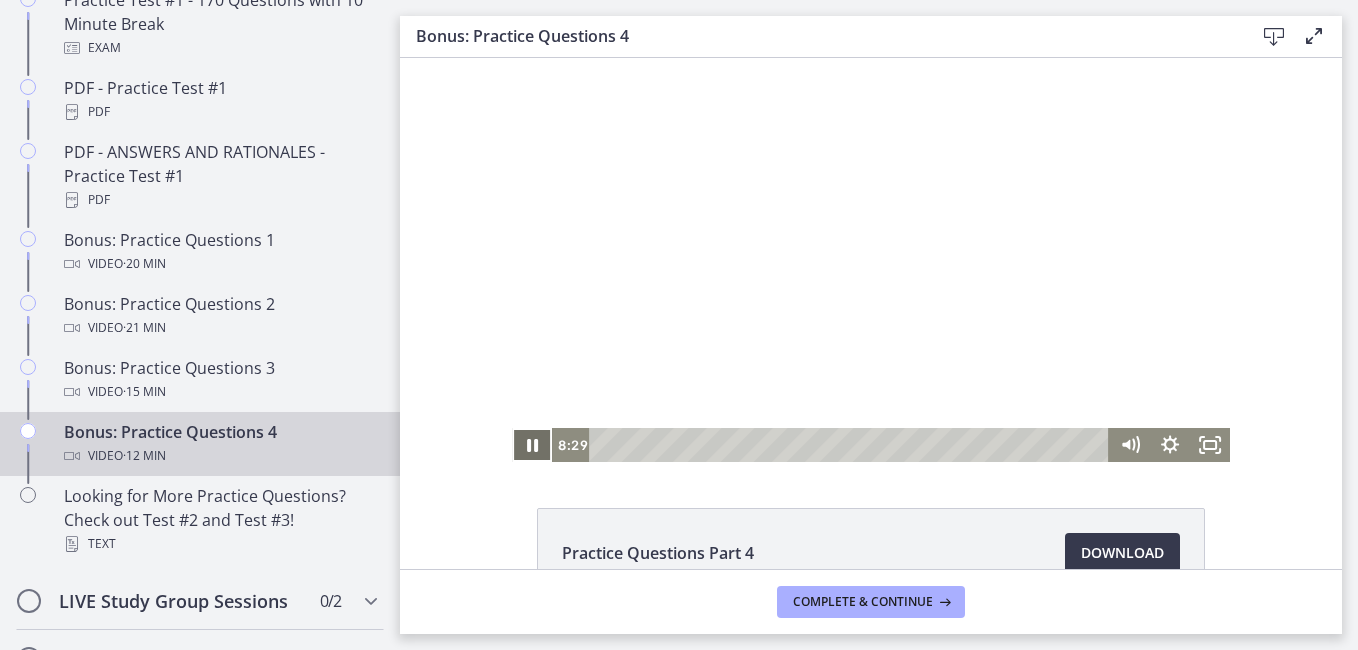 click 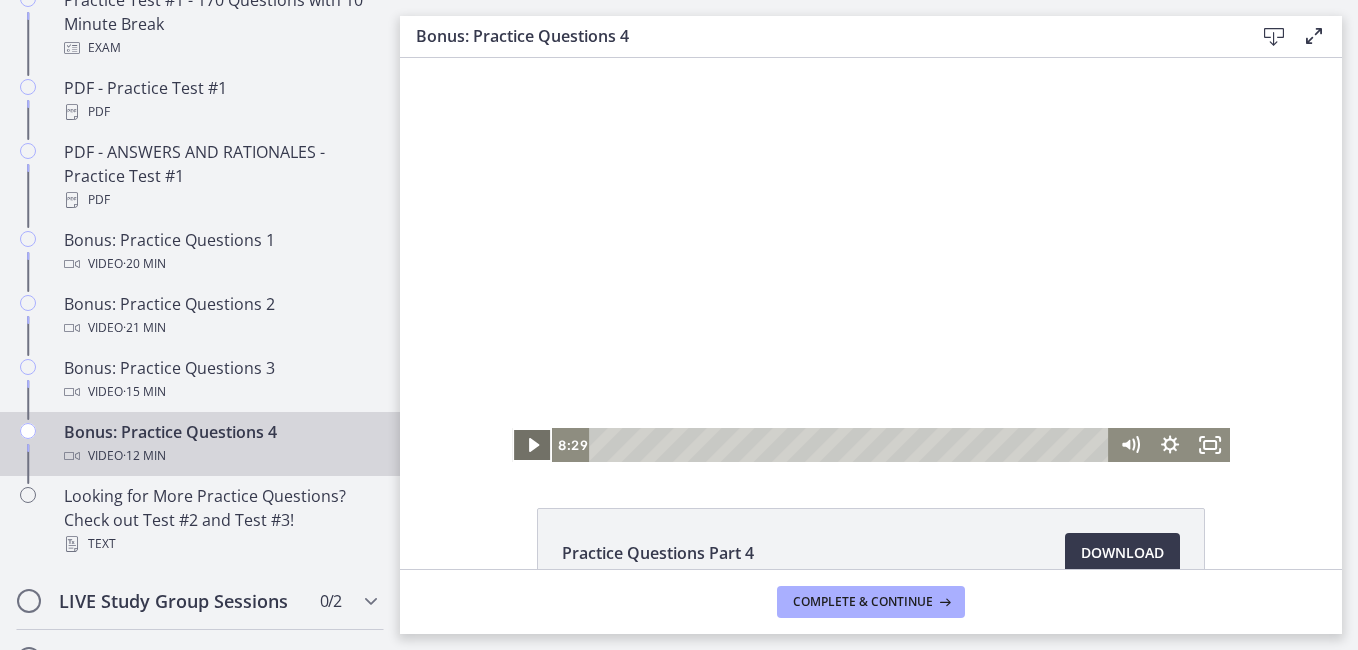 drag, startPoint x: 515, startPoint y: 442, endPoint x: 525, endPoint y: 437, distance: 11.18034 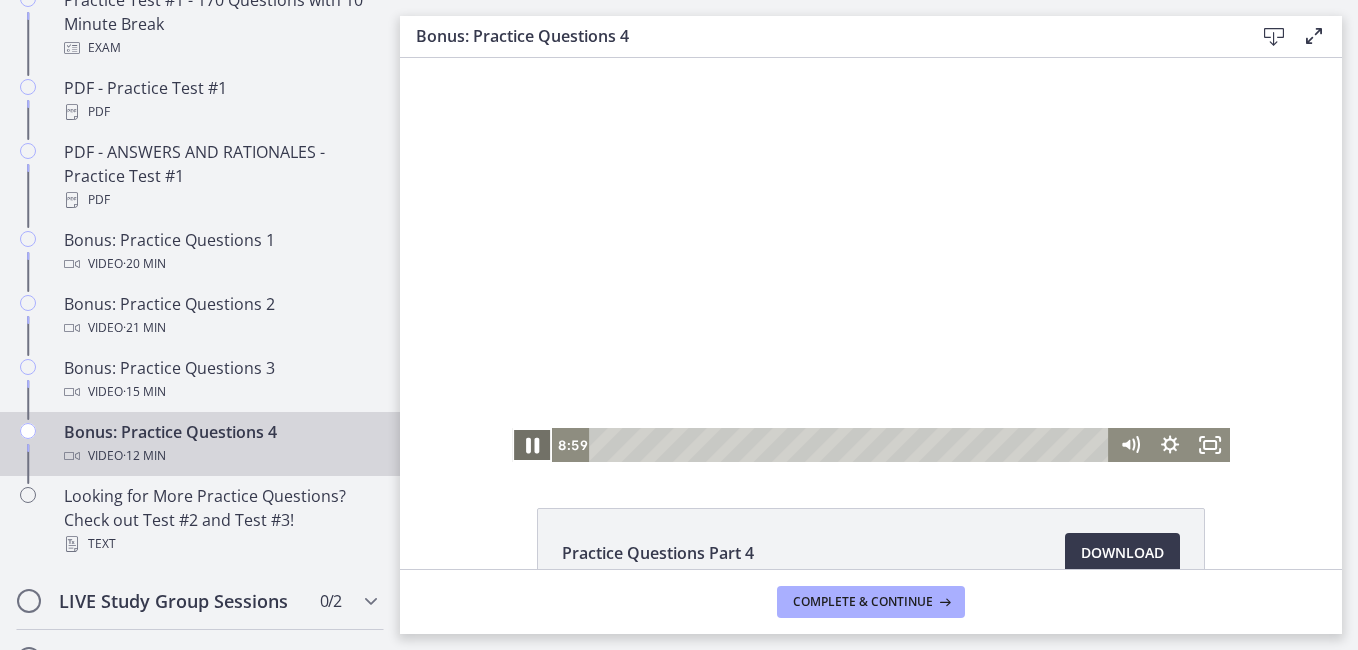 click 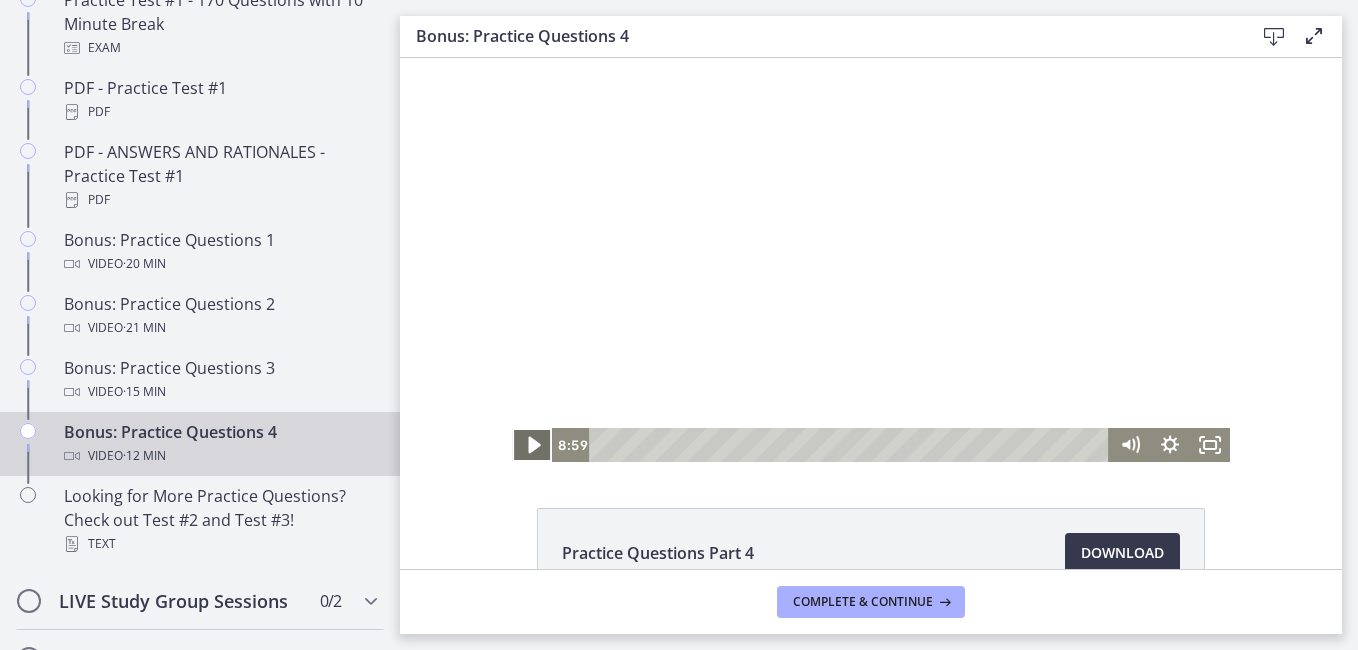 click 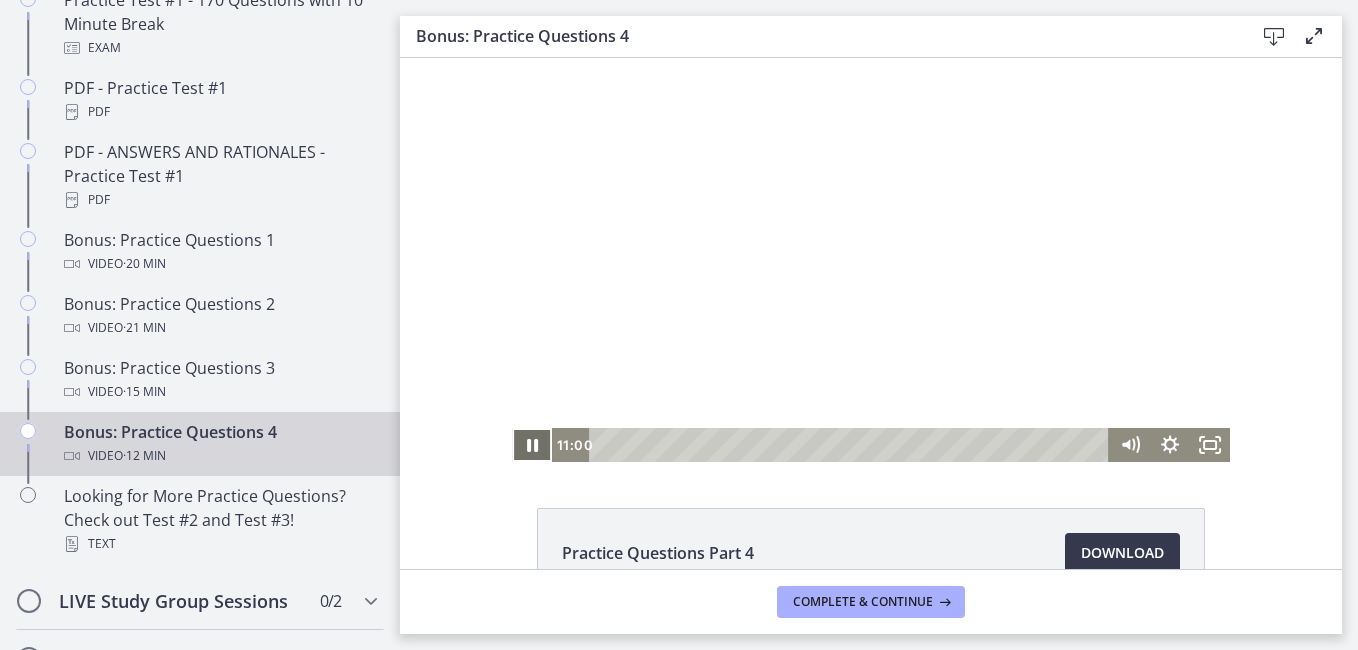 click 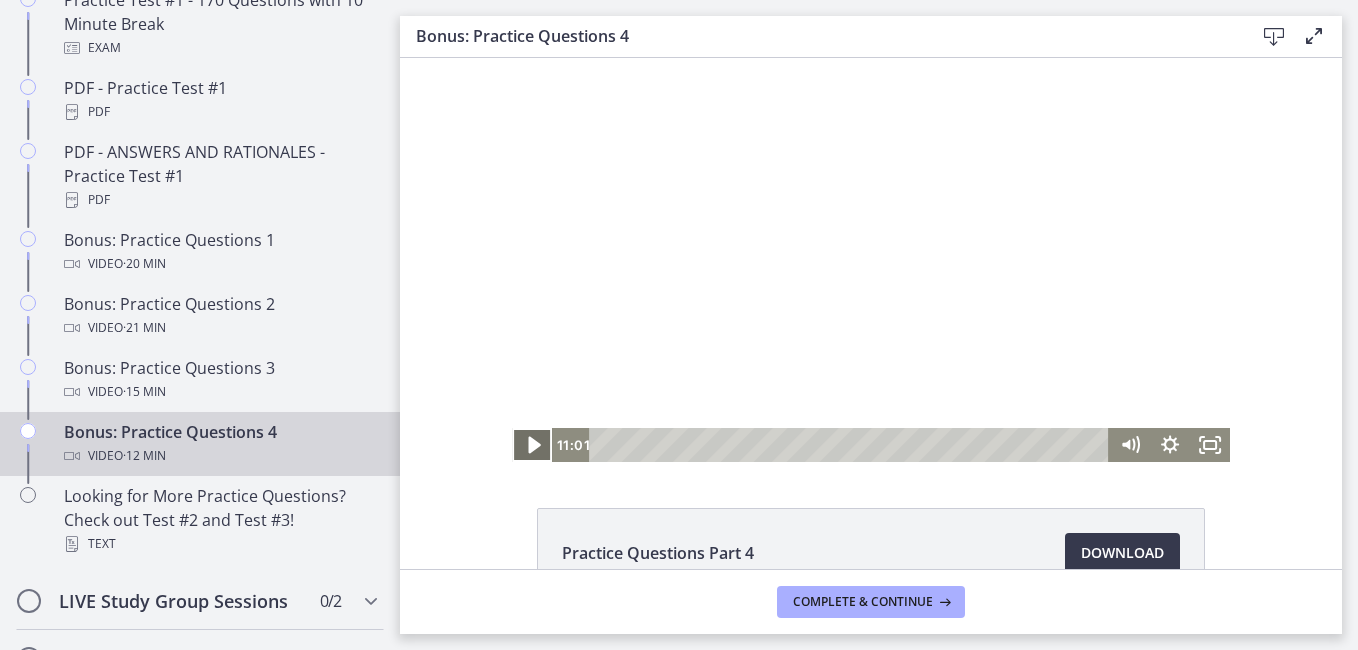 click 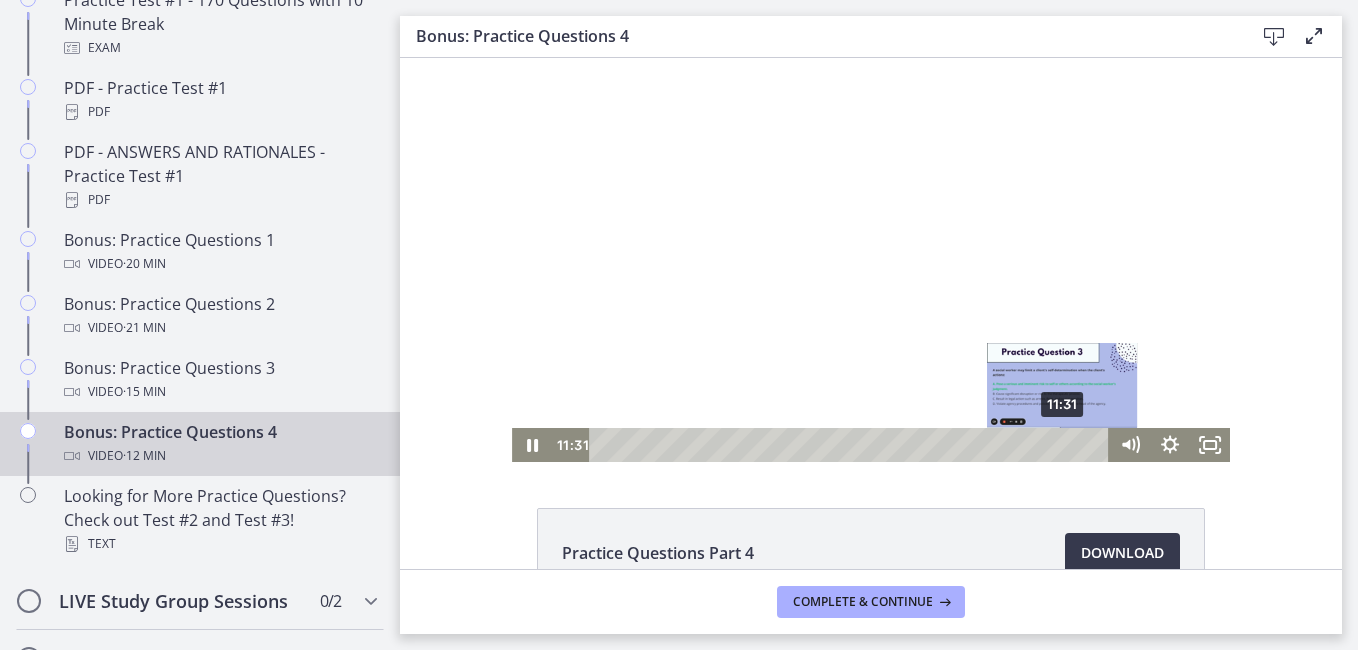 click on "11:31" at bounding box center [853, 445] 